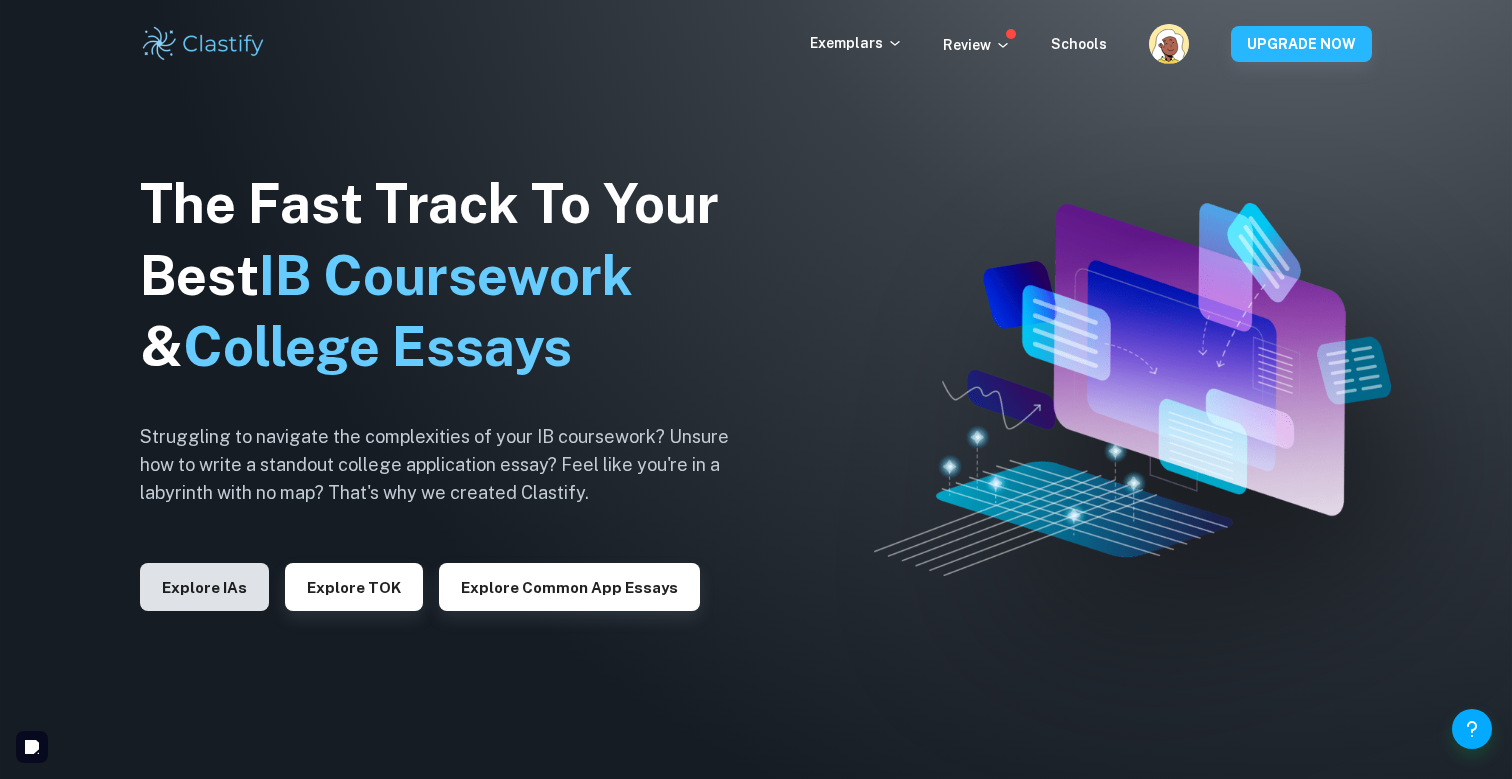 scroll, scrollTop: 0, scrollLeft: 0, axis: both 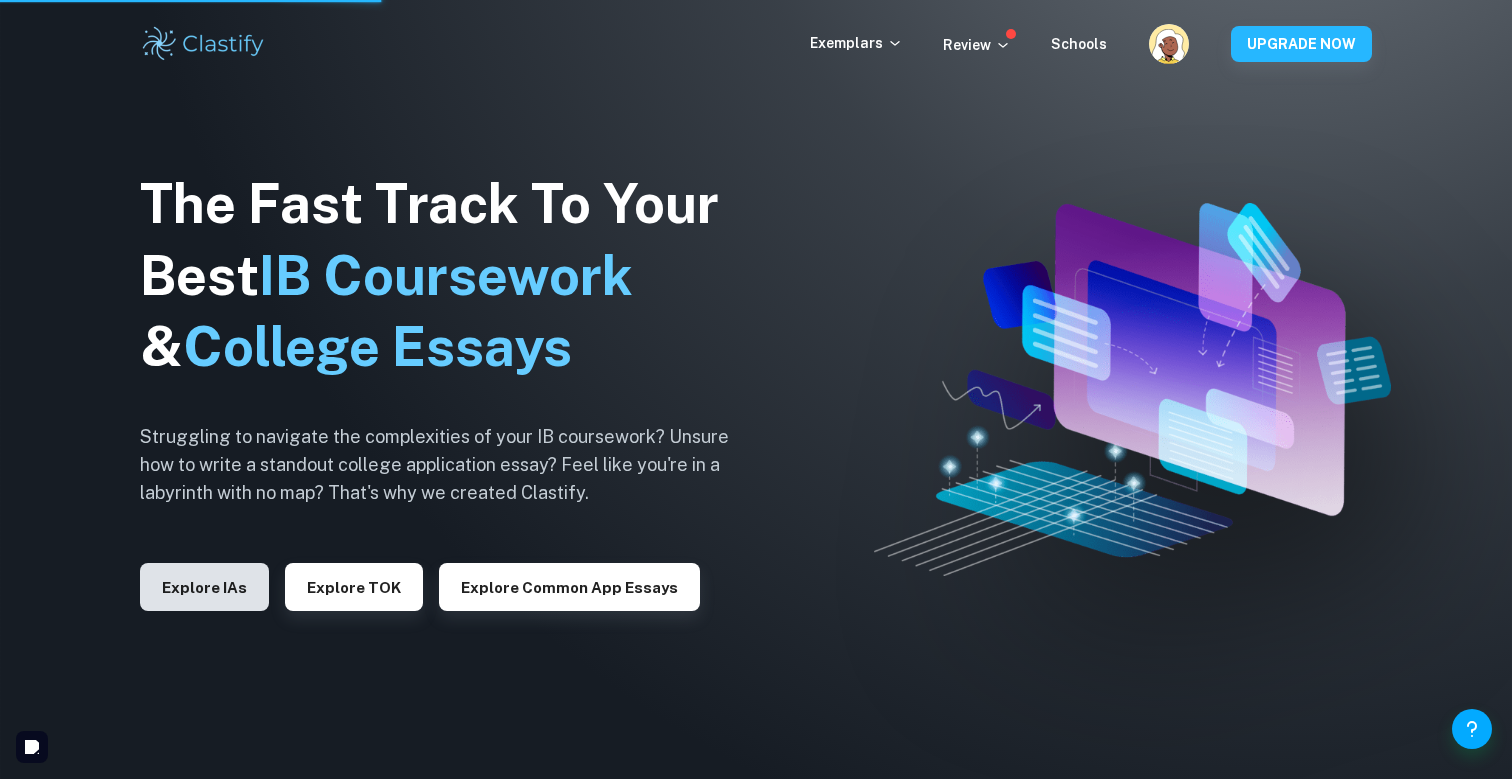 click on "Explore IAs" at bounding box center [204, 587] 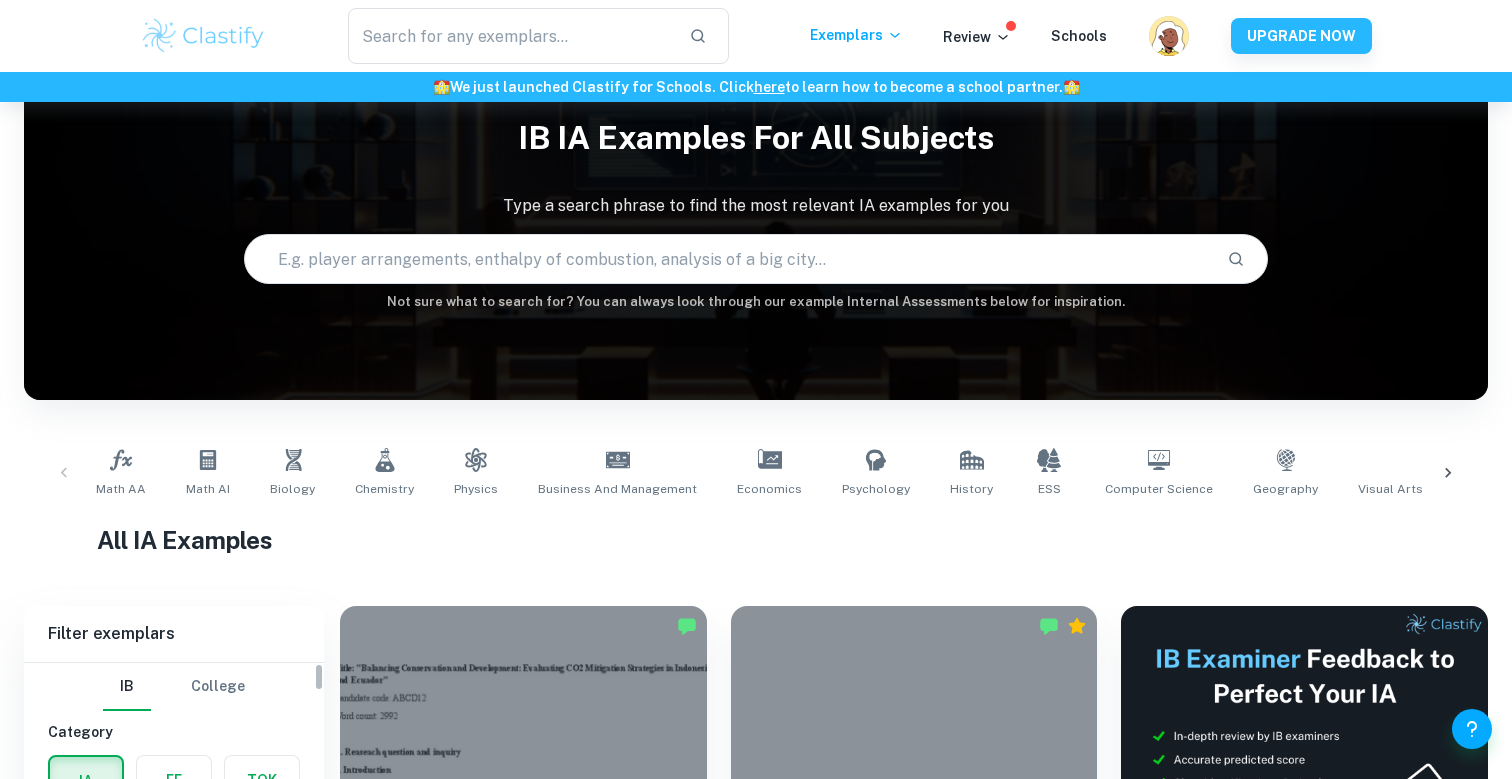 scroll, scrollTop: 75, scrollLeft: 0, axis: vertical 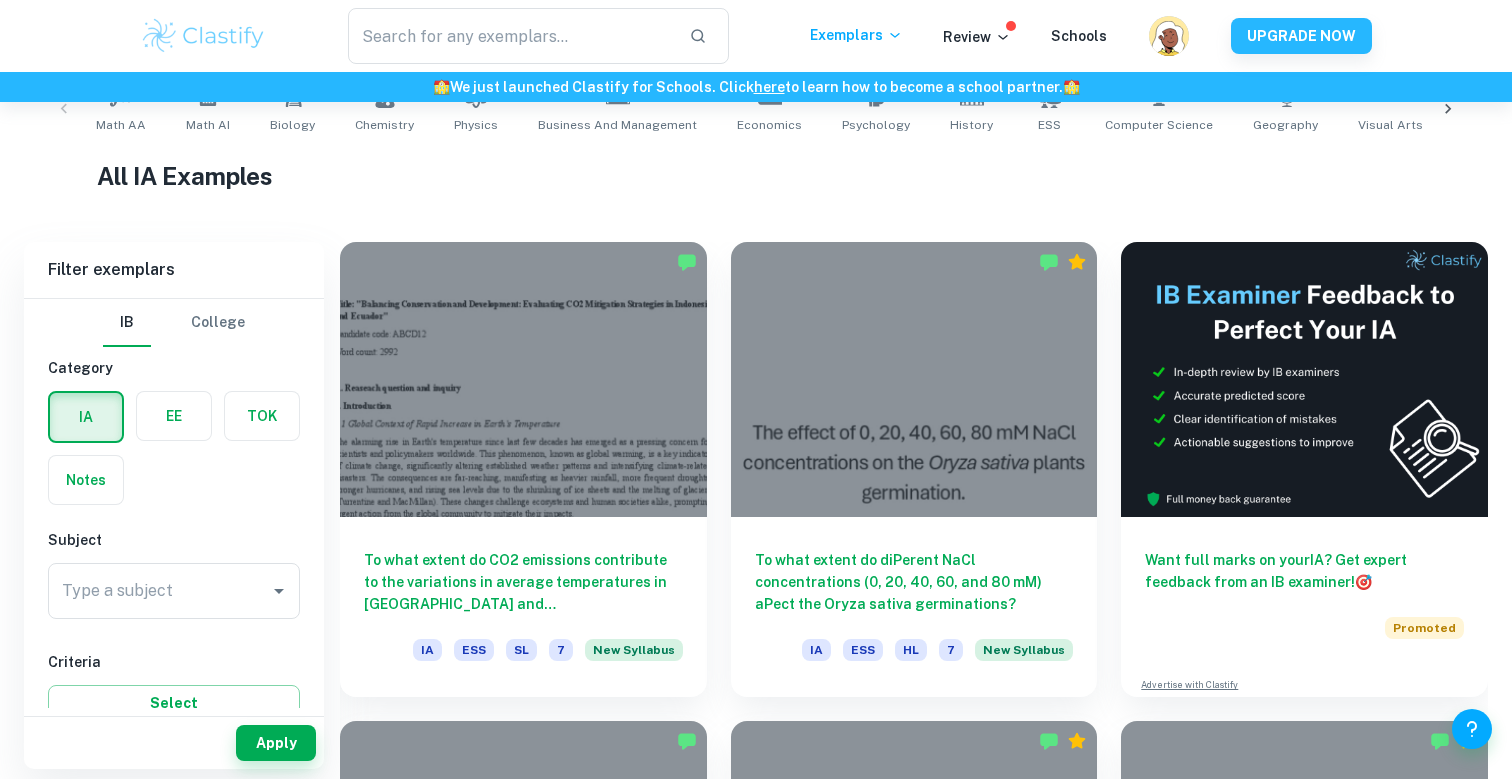 click at bounding box center [174, 416] 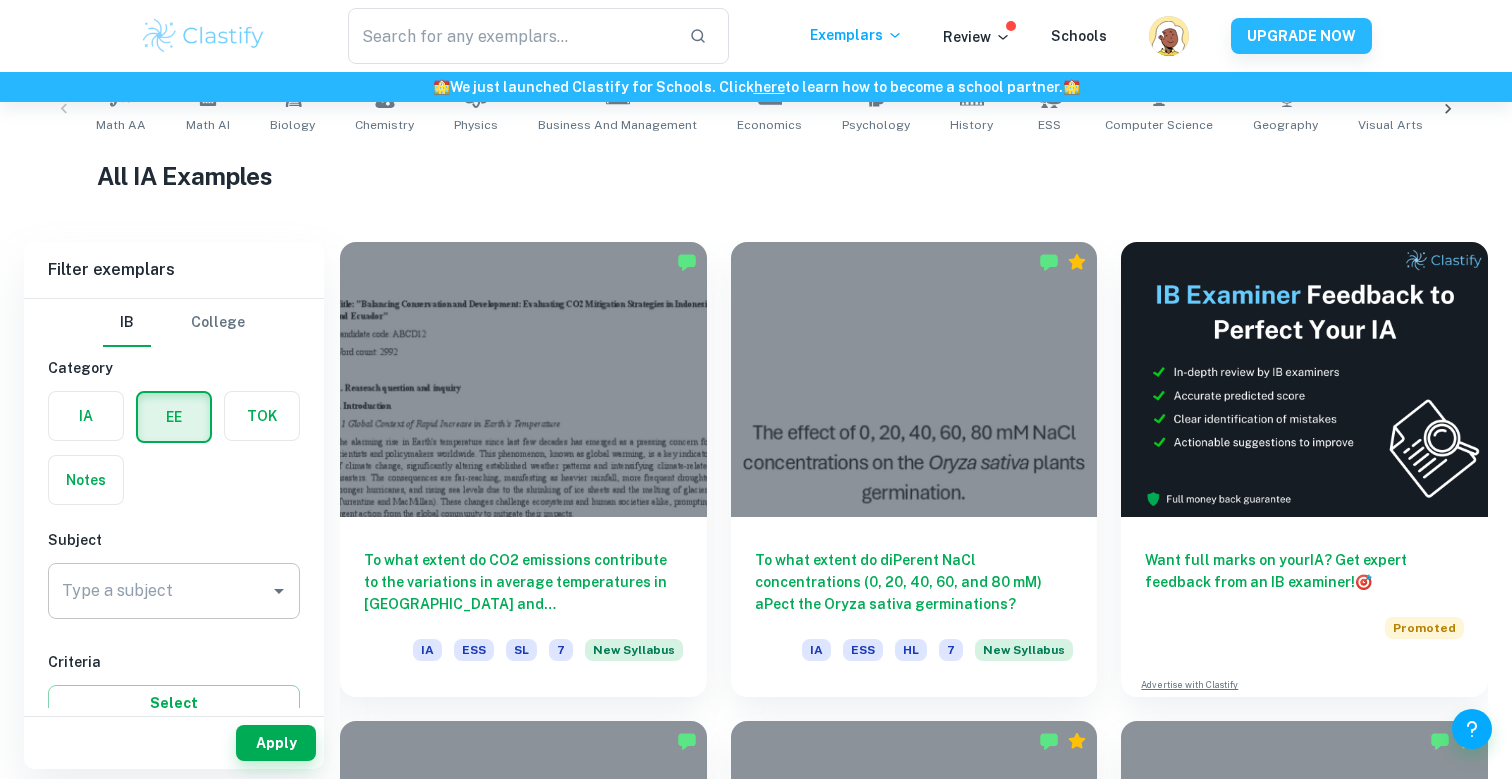 click on "Type a subject" at bounding box center (159, 591) 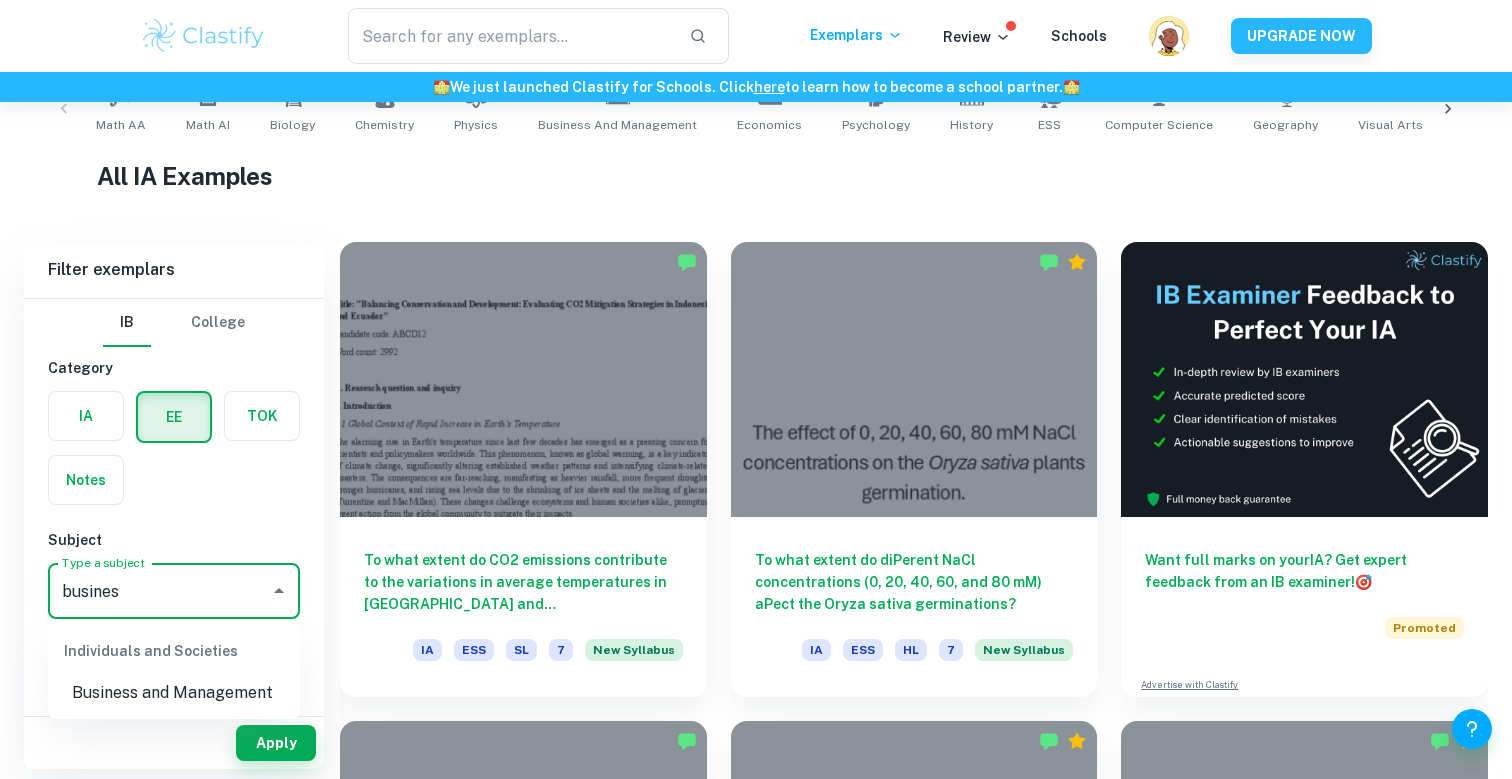 click on "Business and Management" at bounding box center [174, 693] 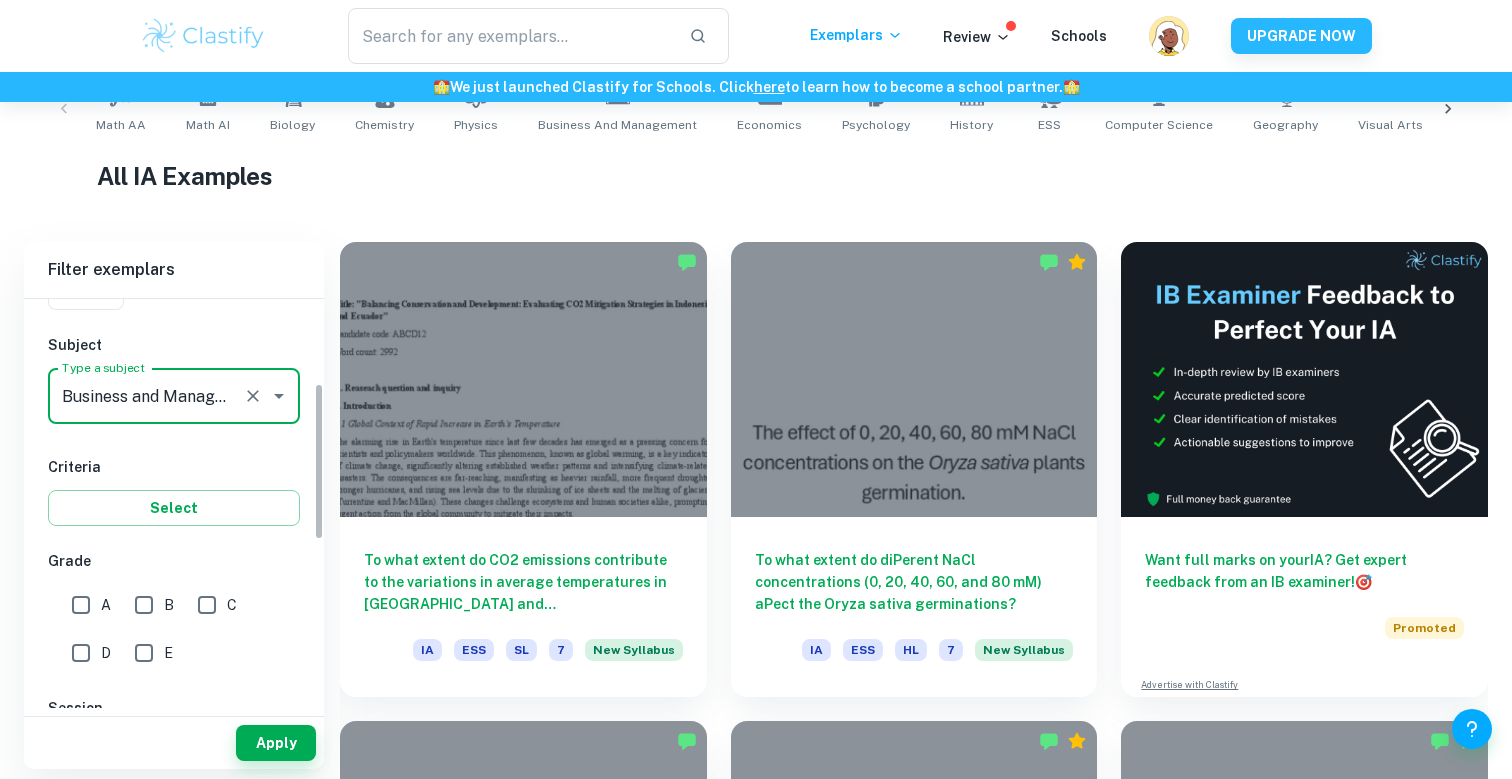 scroll, scrollTop: 240, scrollLeft: 0, axis: vertical 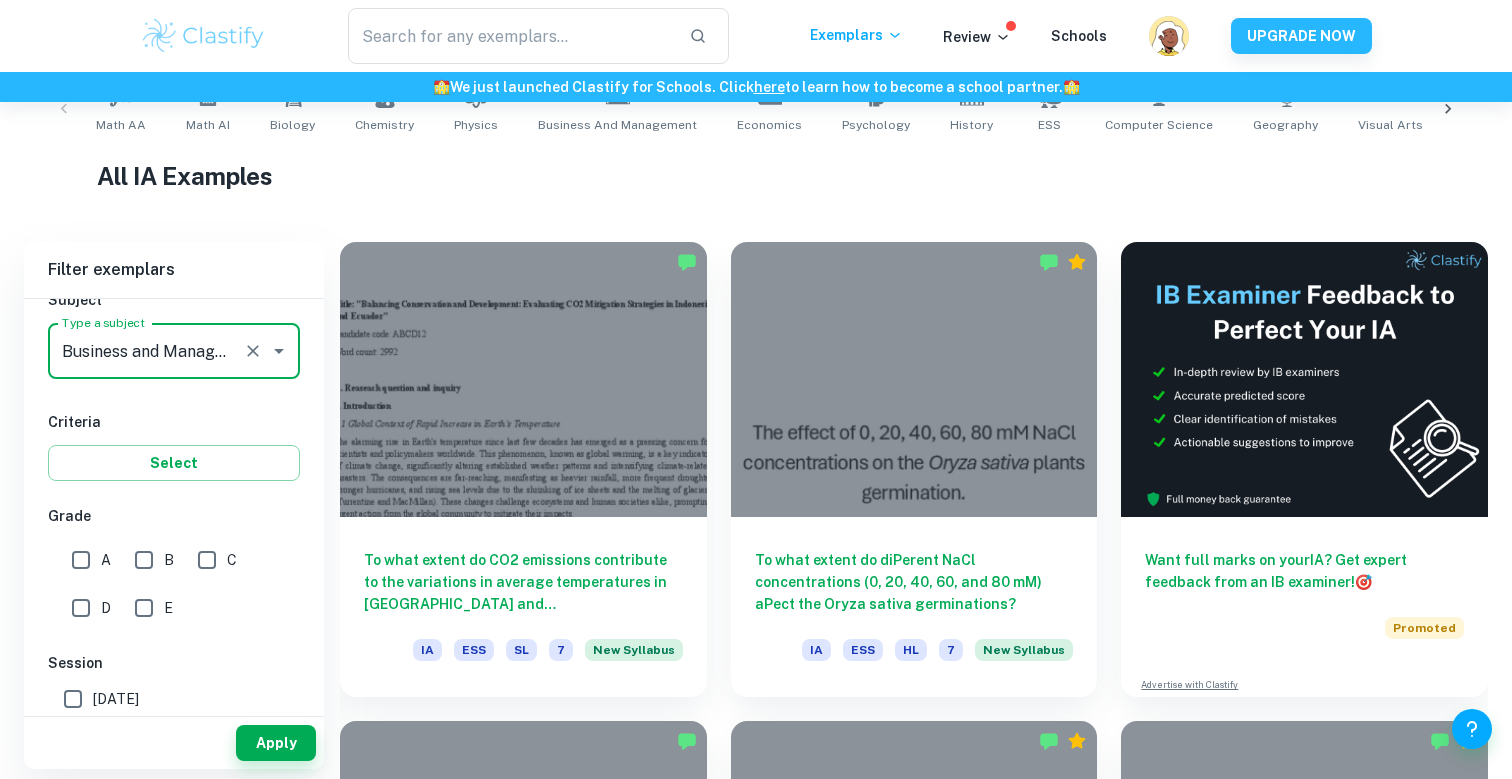type on "Business and Management" 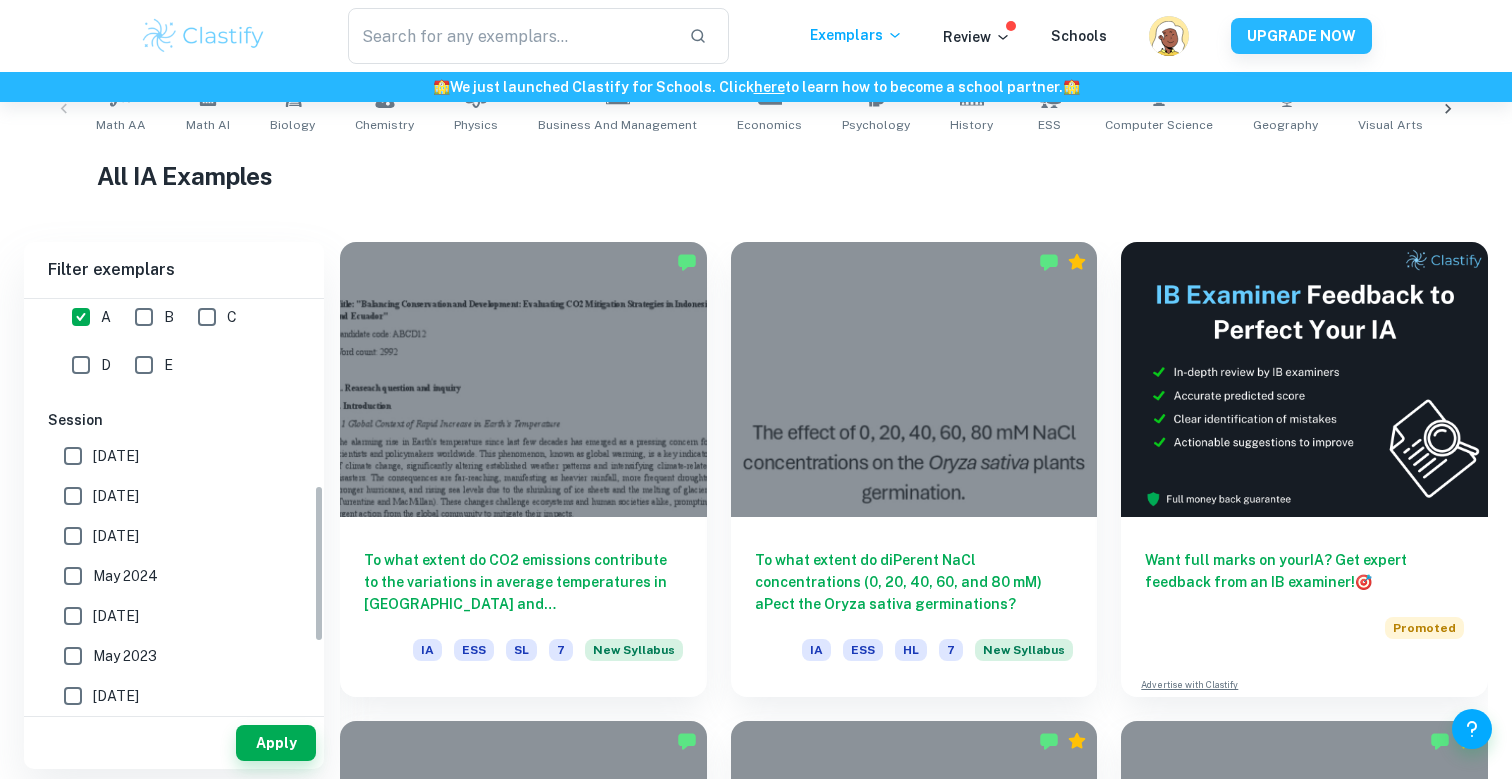 scroll, scrollTop: 514, scrollLeft: 0, axis: vertical 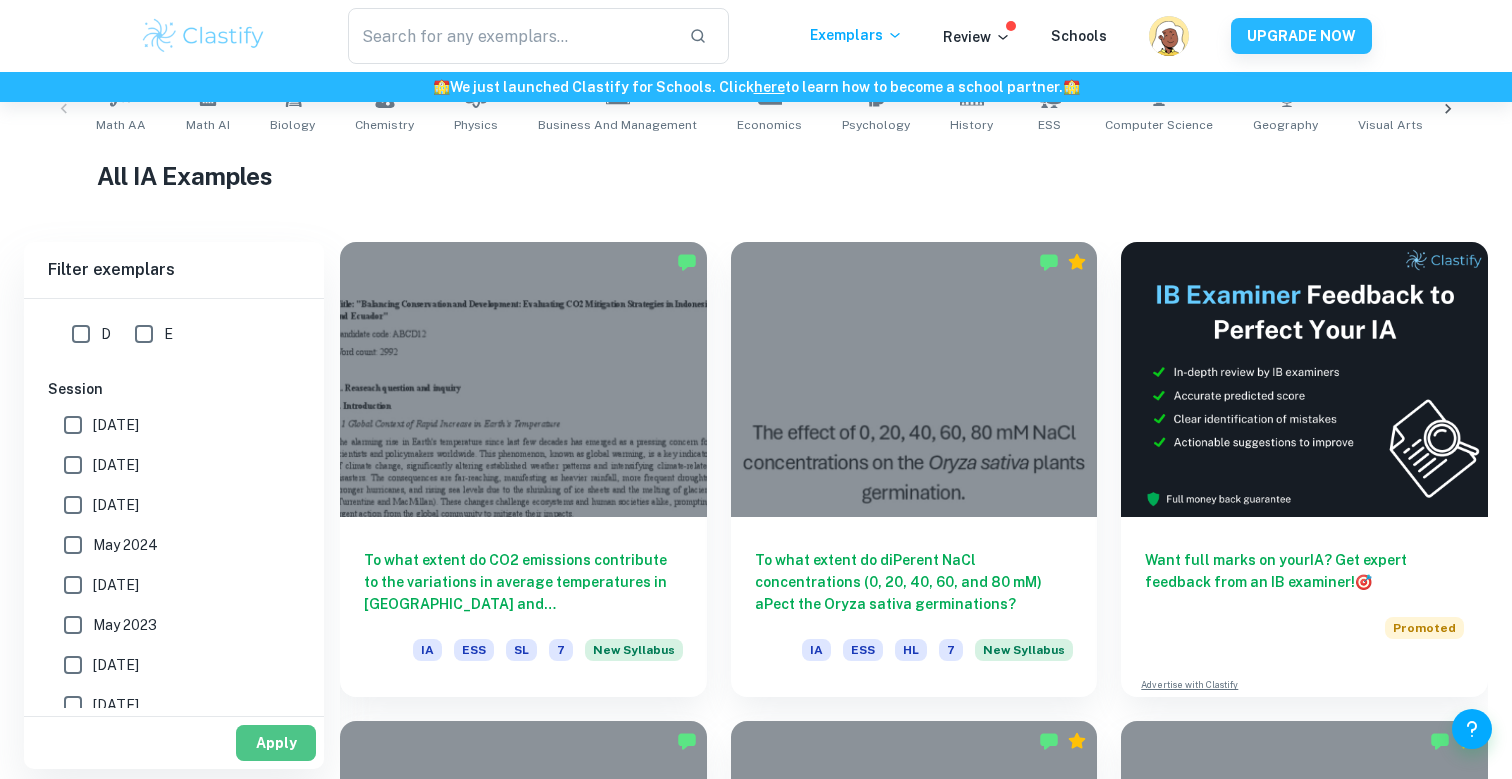 click on "Apply" at bounding box center (276, 743) 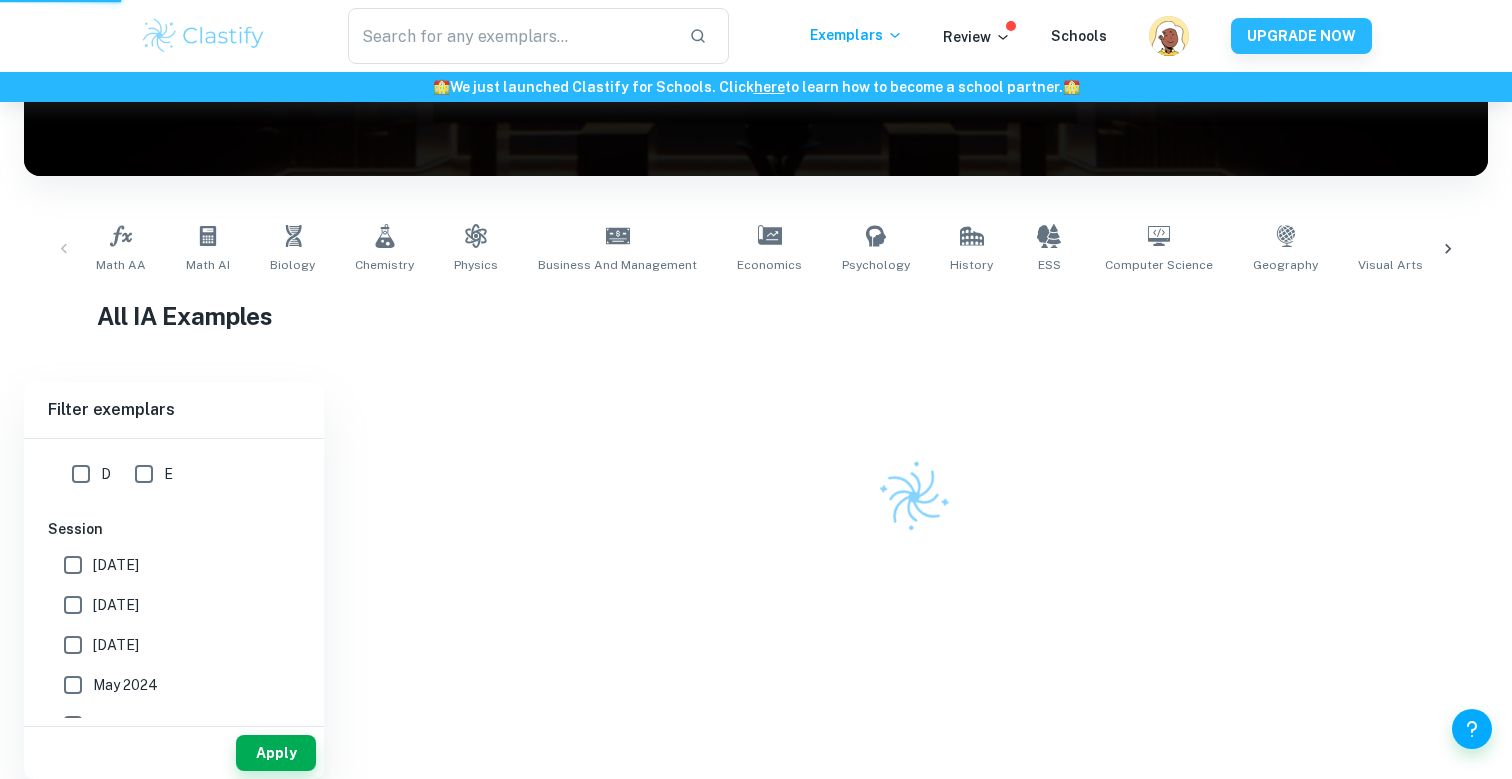 scroll, scrollTop: 282, scrollLeft: 0, axis: vertical 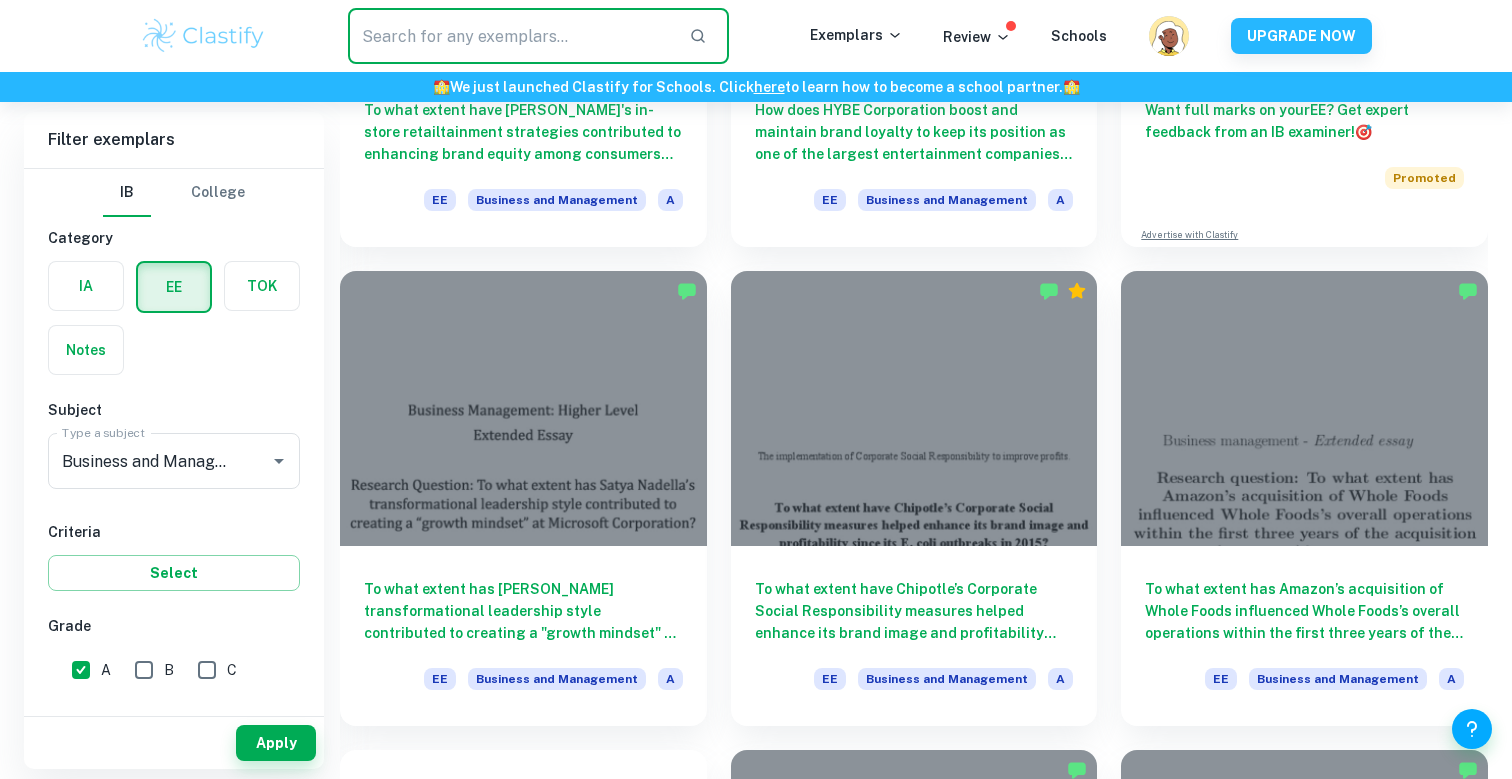 click at bounding box center [510, 36] 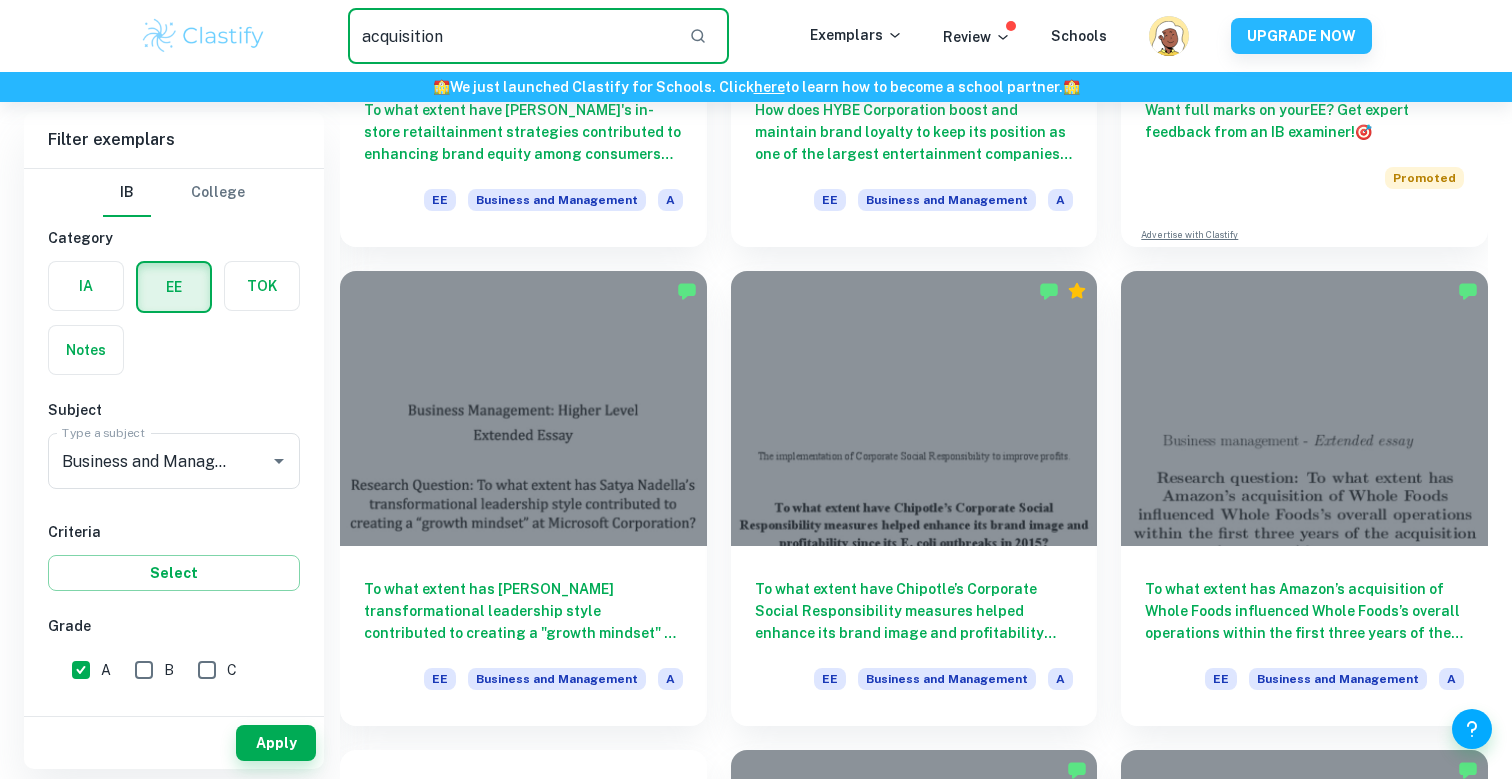 click on "acquisition" at bounding box center [510, 36] 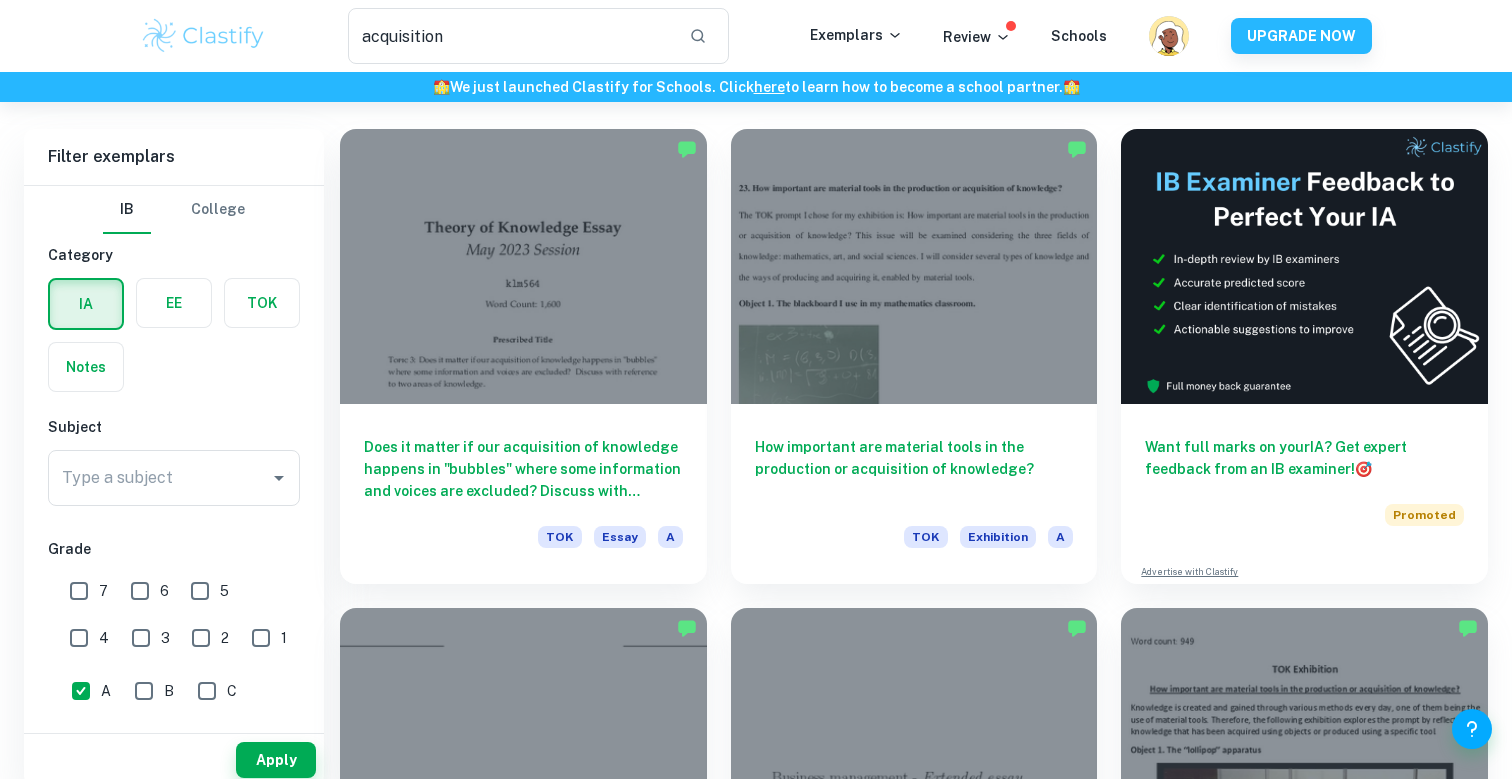 scroll, scrollTop: 149, scrollLeft: 0, axis: vertical 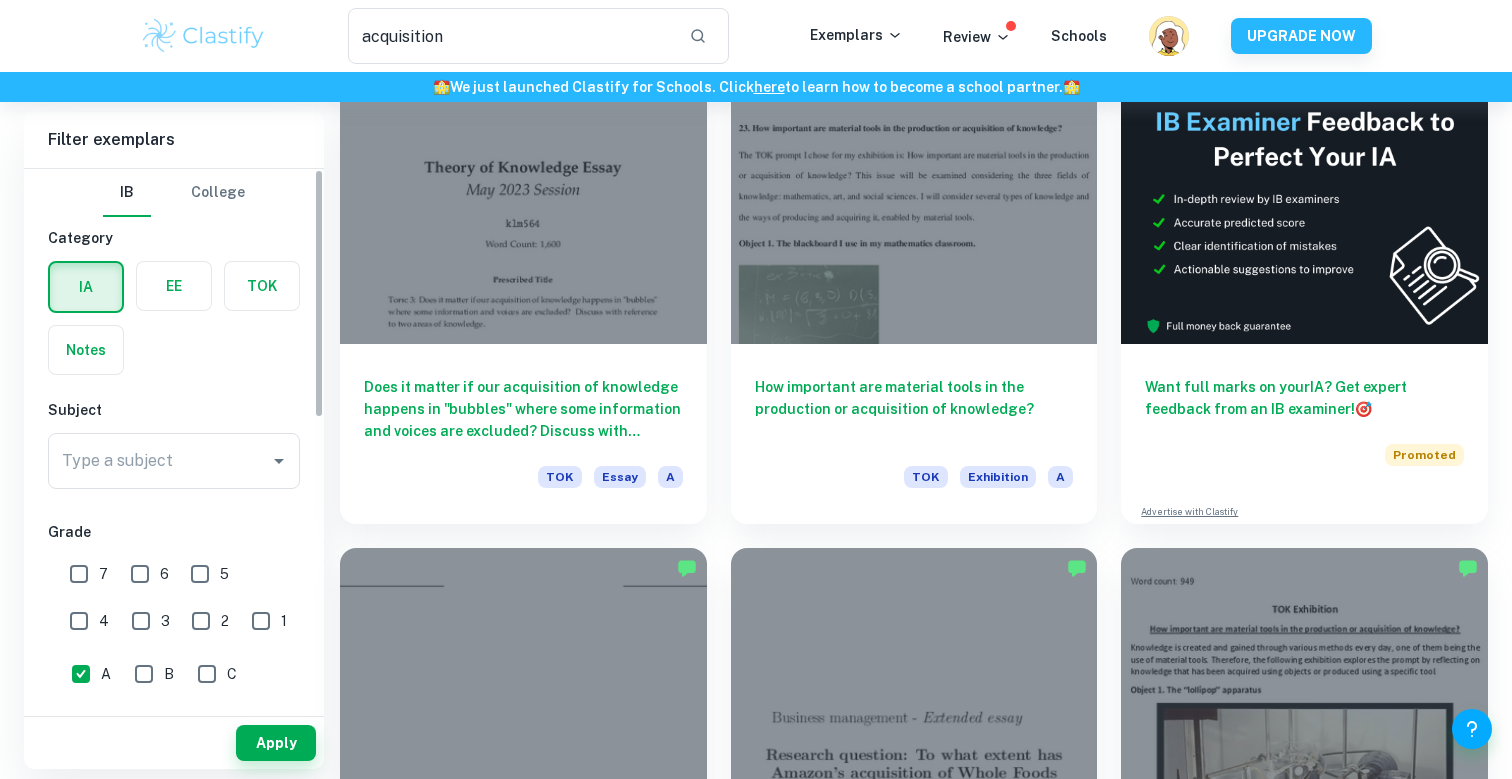 click at bounding box center (174, 286) 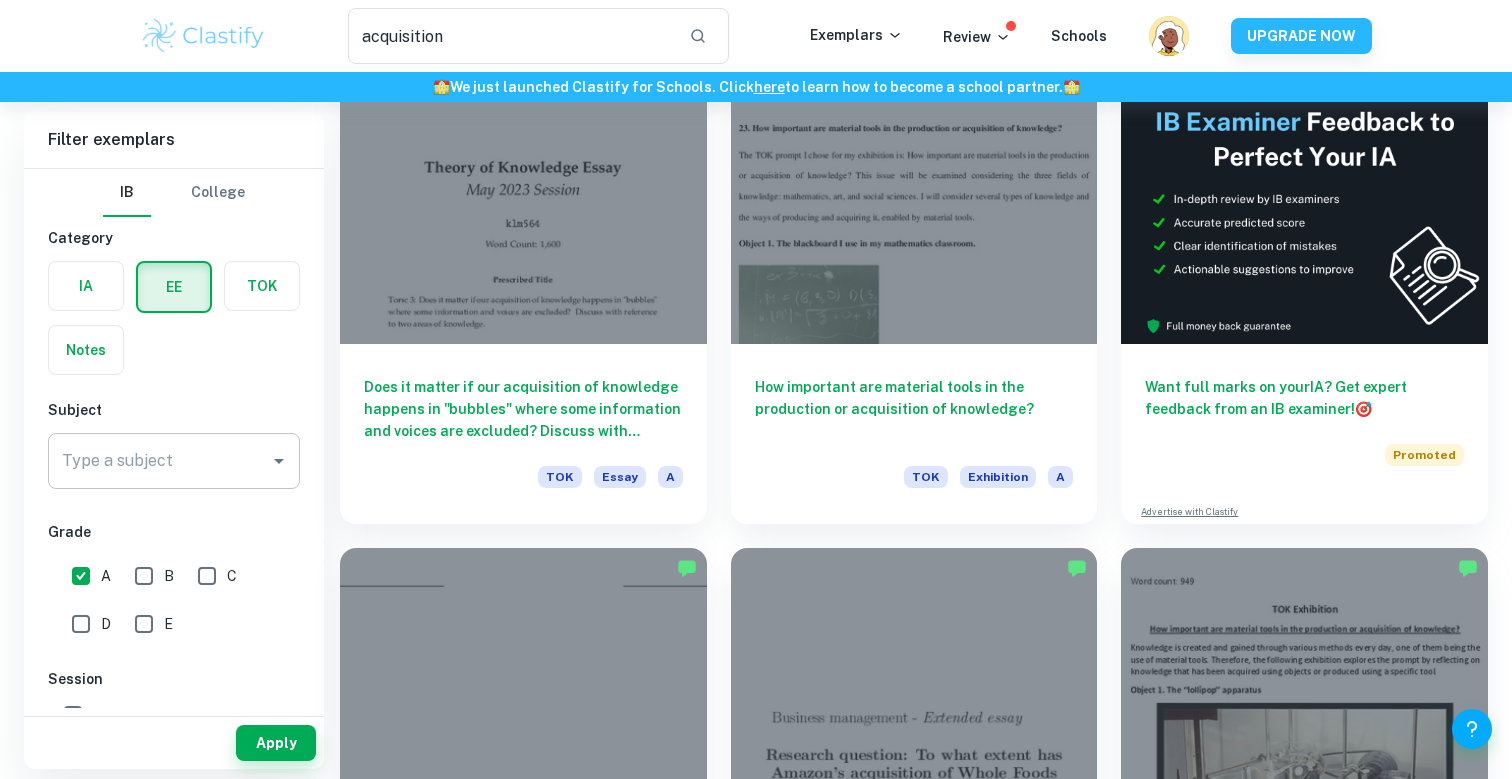 click on "Type a subject" at bounding box center [159, 461] 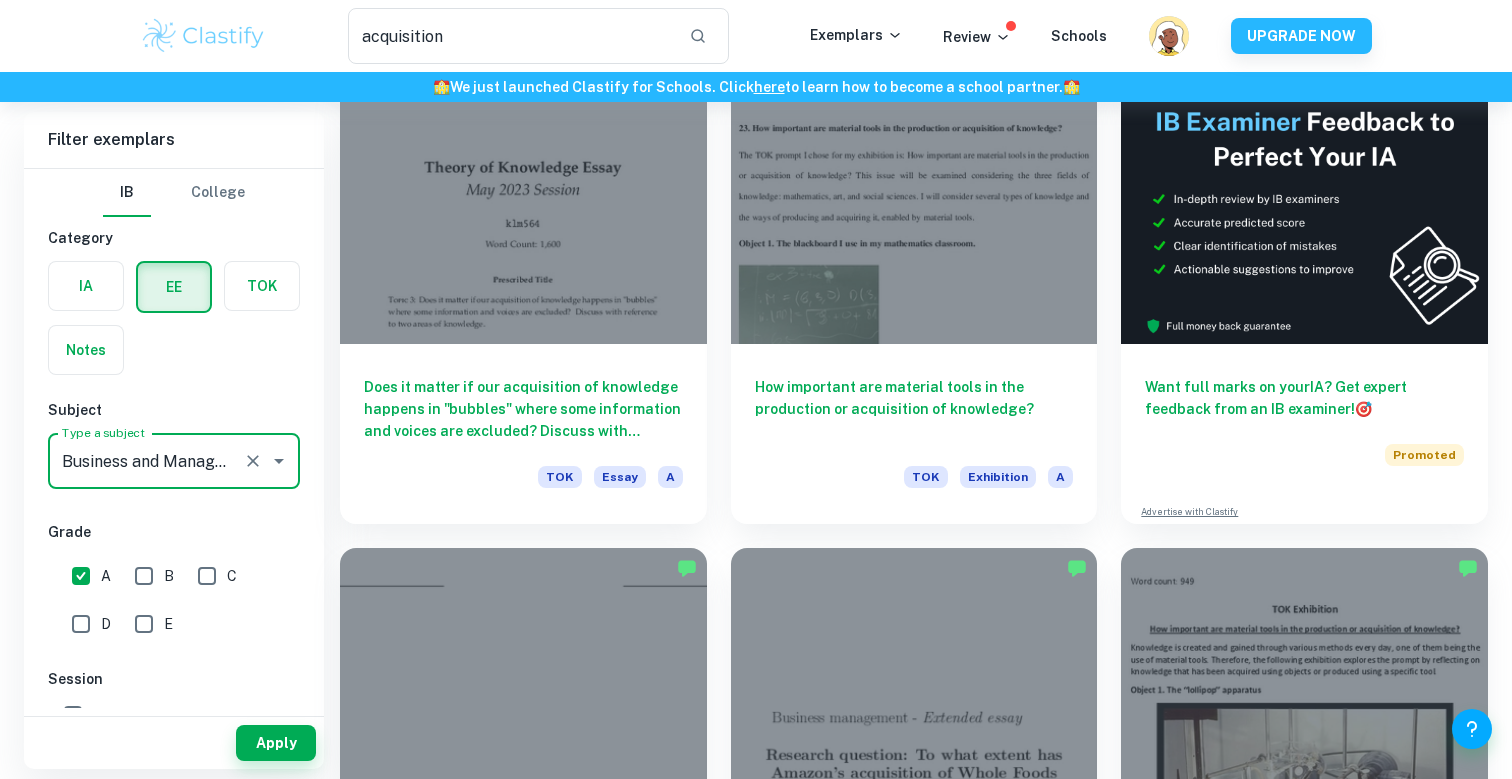 type on "Business and Management" 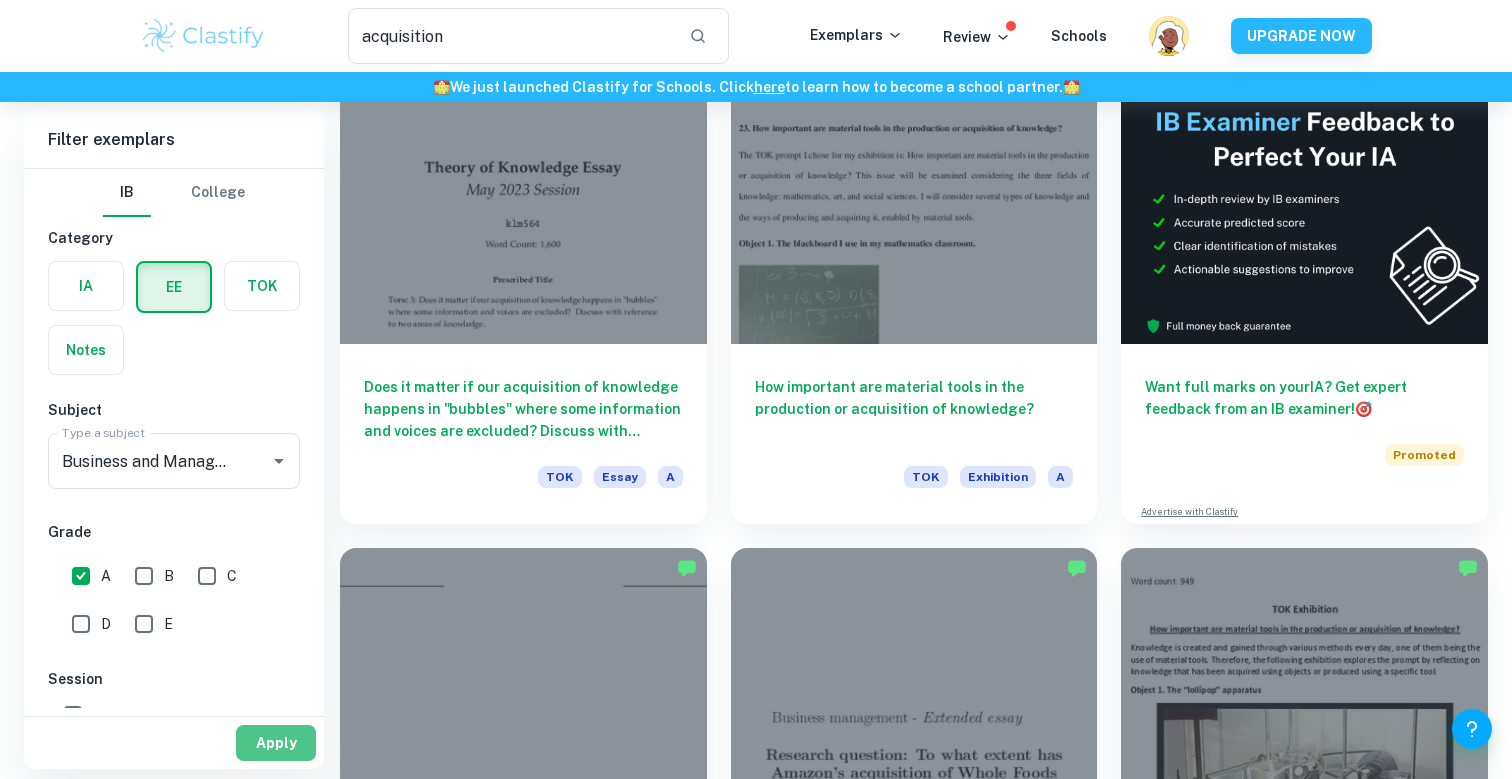 click on "Apply" at bounding box center (276, 743) 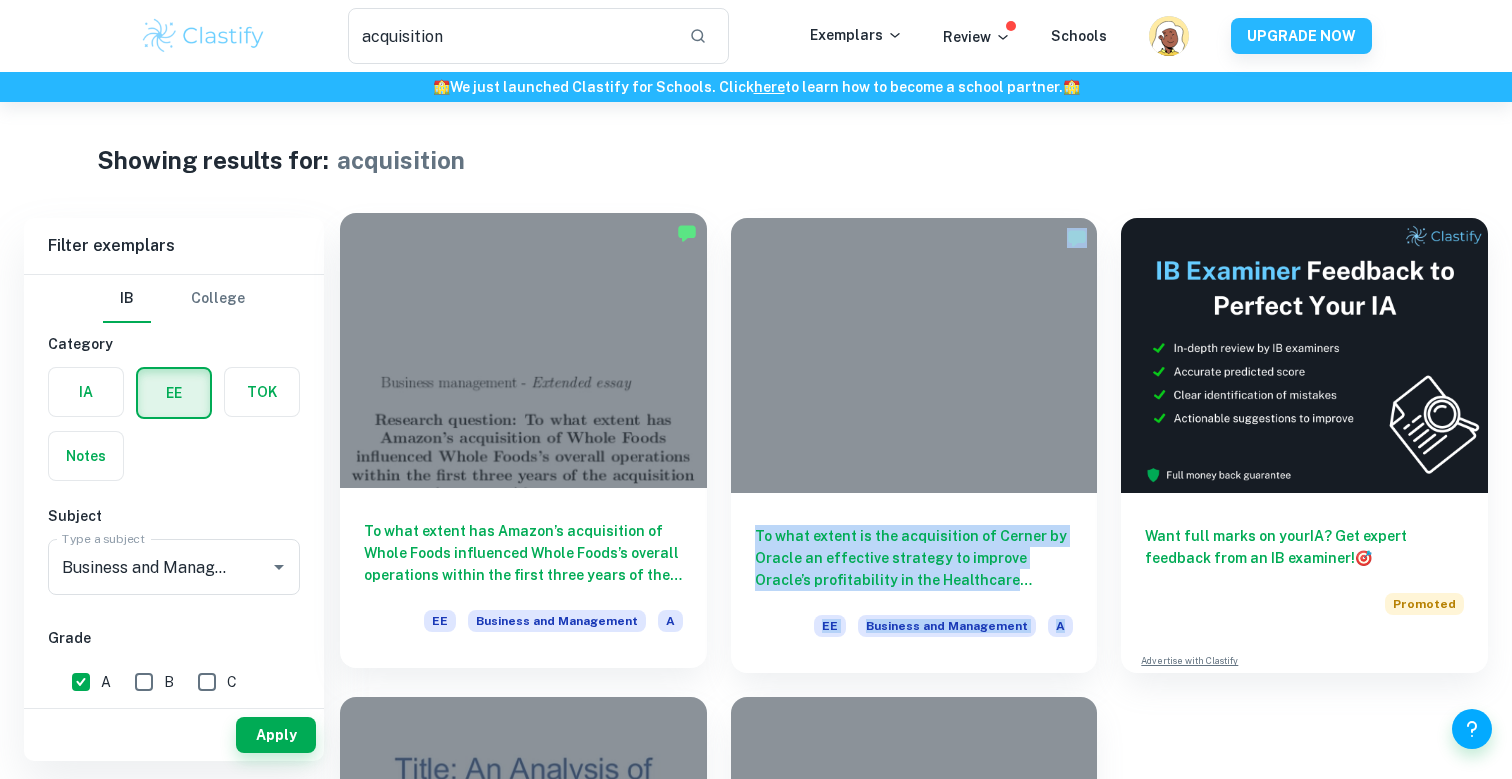 click on "To what extent has Amazon’s acquisition of Whole Foods influenced Whole Foods’s overall operations within the first three years of the acquisition ([DATE]-[DATE])? EE Business and Management A" at bounding box center (523, 578) 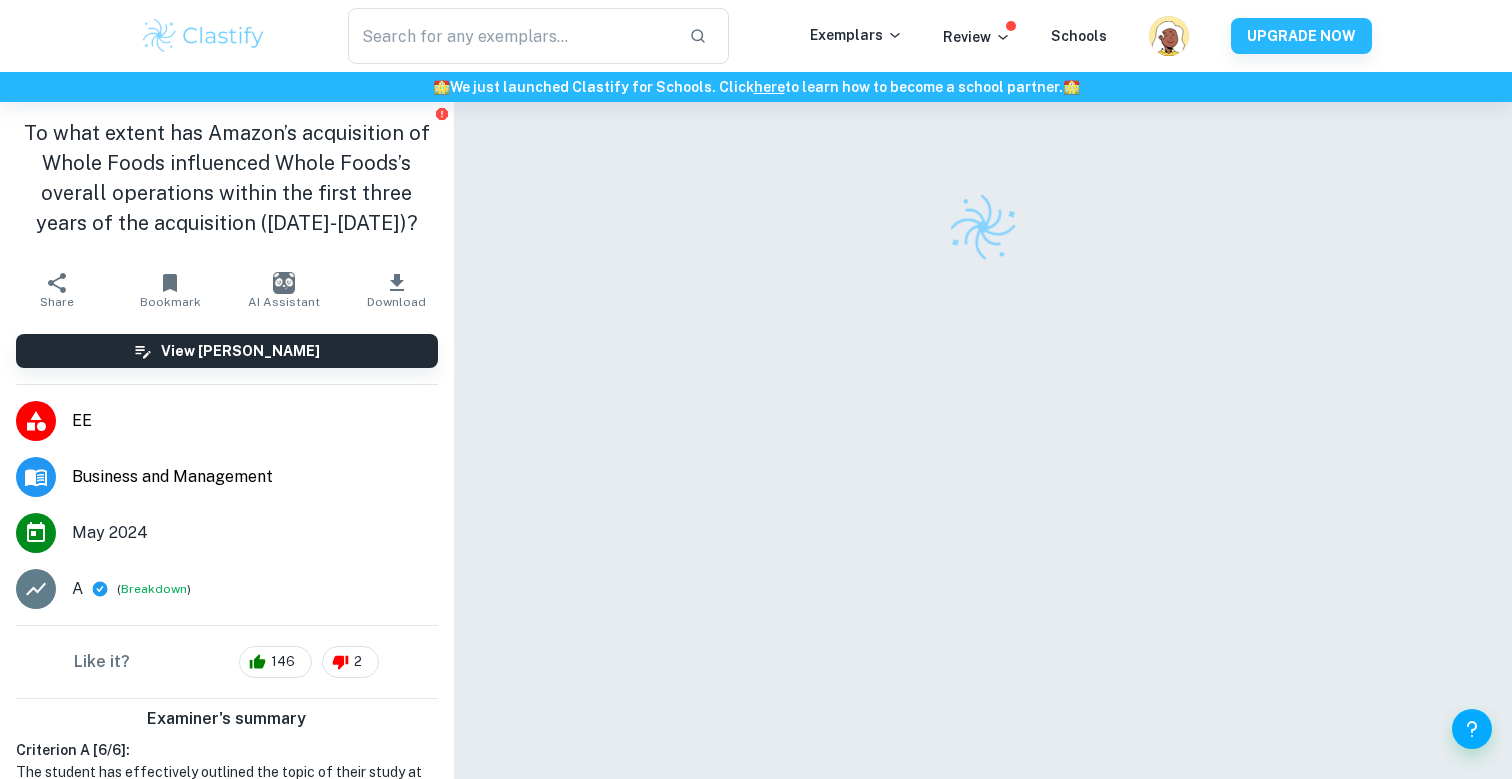 click at bounding box center [982, 468] 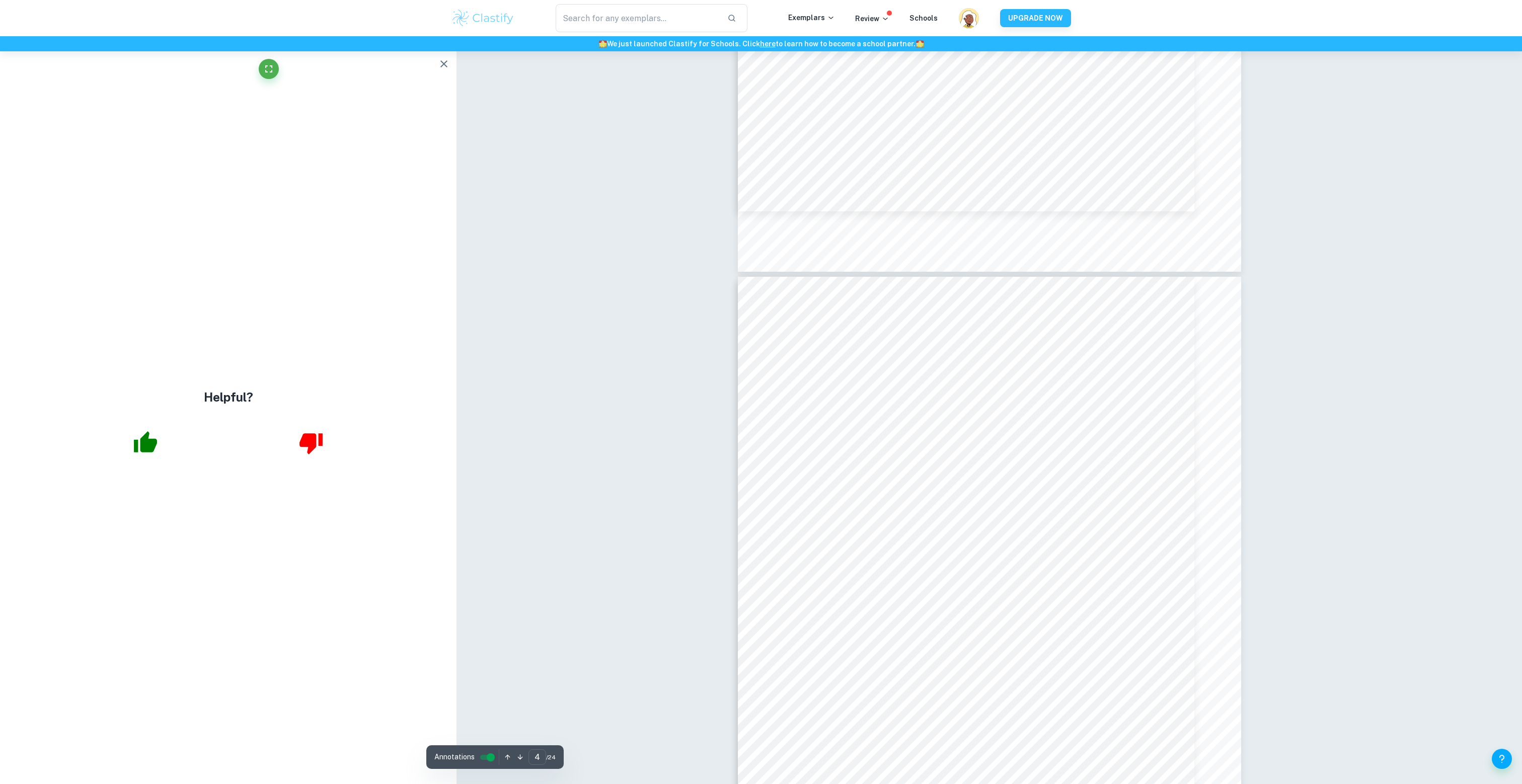 scroll, scrollTop: 1918, scrollLeft: 0, axis: vertical 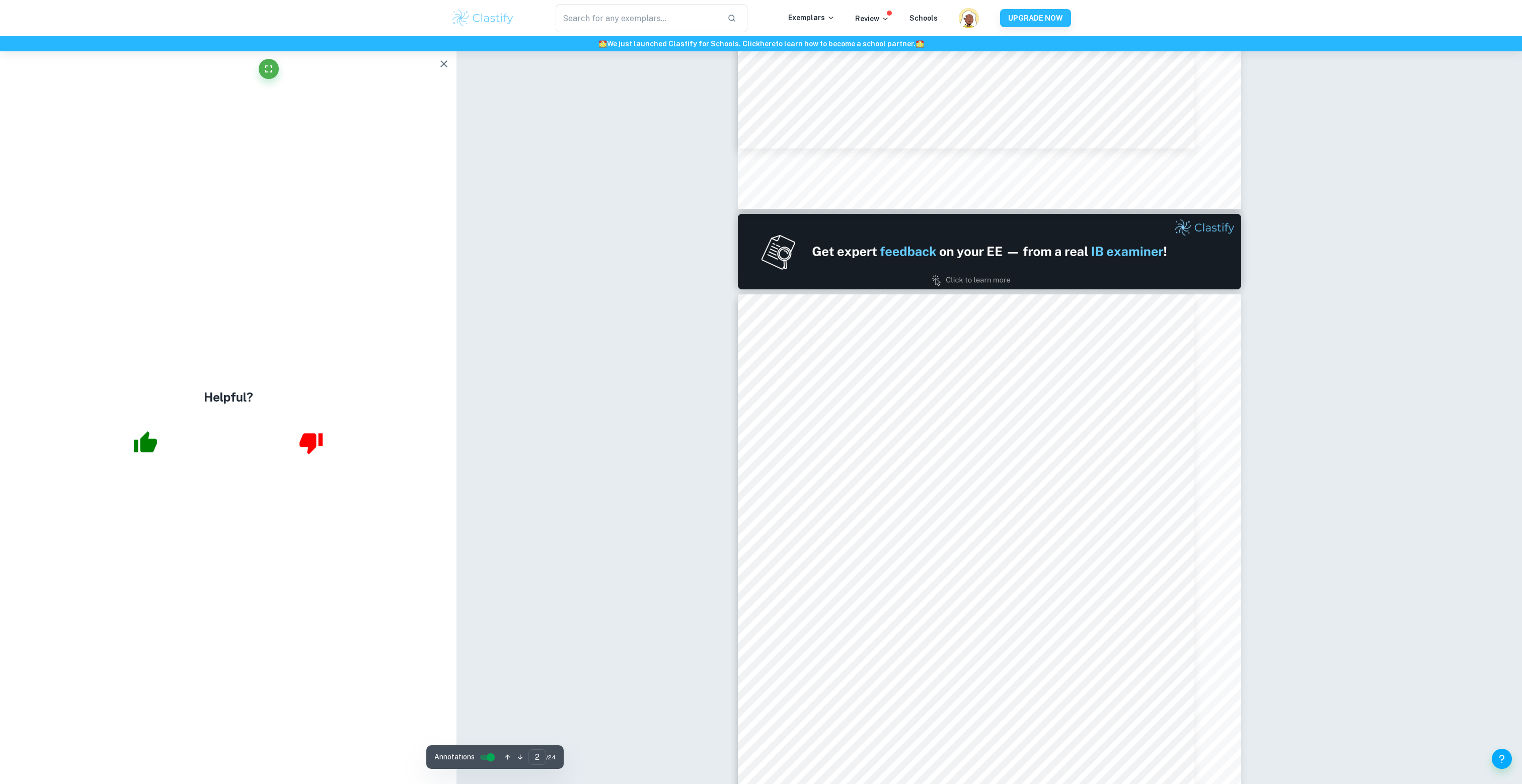 type on "1" 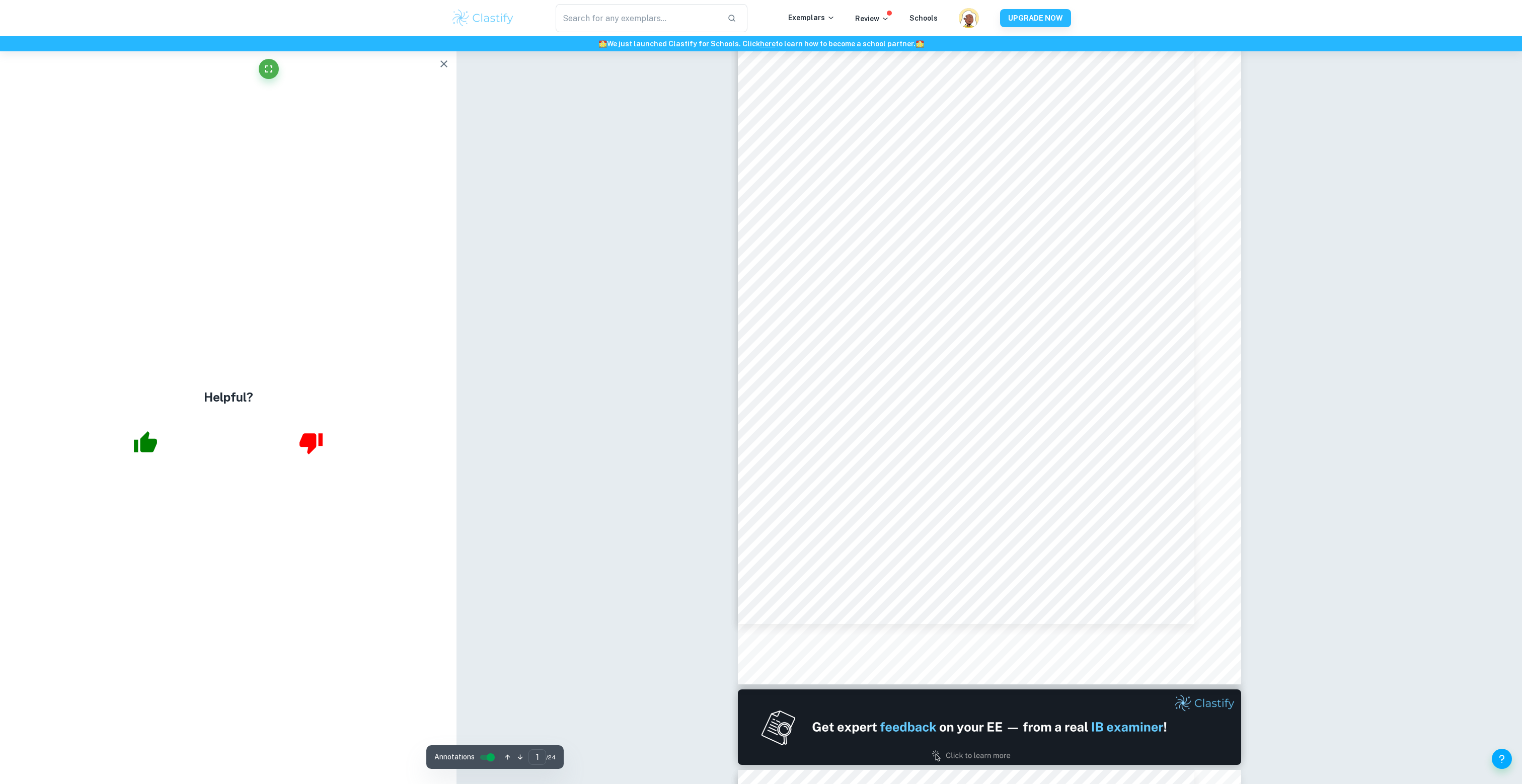 scroll, scrollTop: 53, scrollLeft: 0, axis: vertical 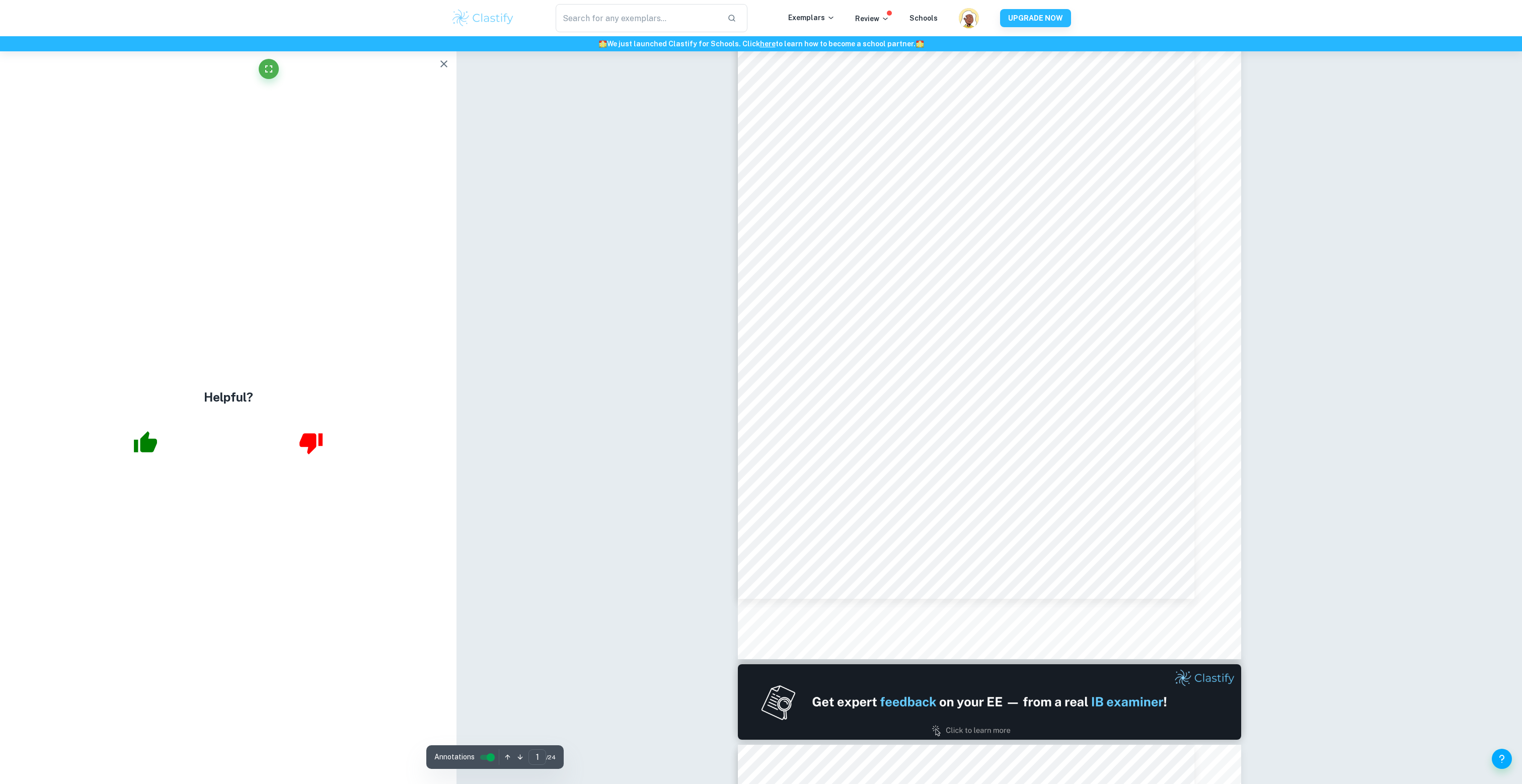 drag, startPoint x: 452, startPoint y: 2, endPoint x: 938, endPoint y: 22, distance: 486.4113 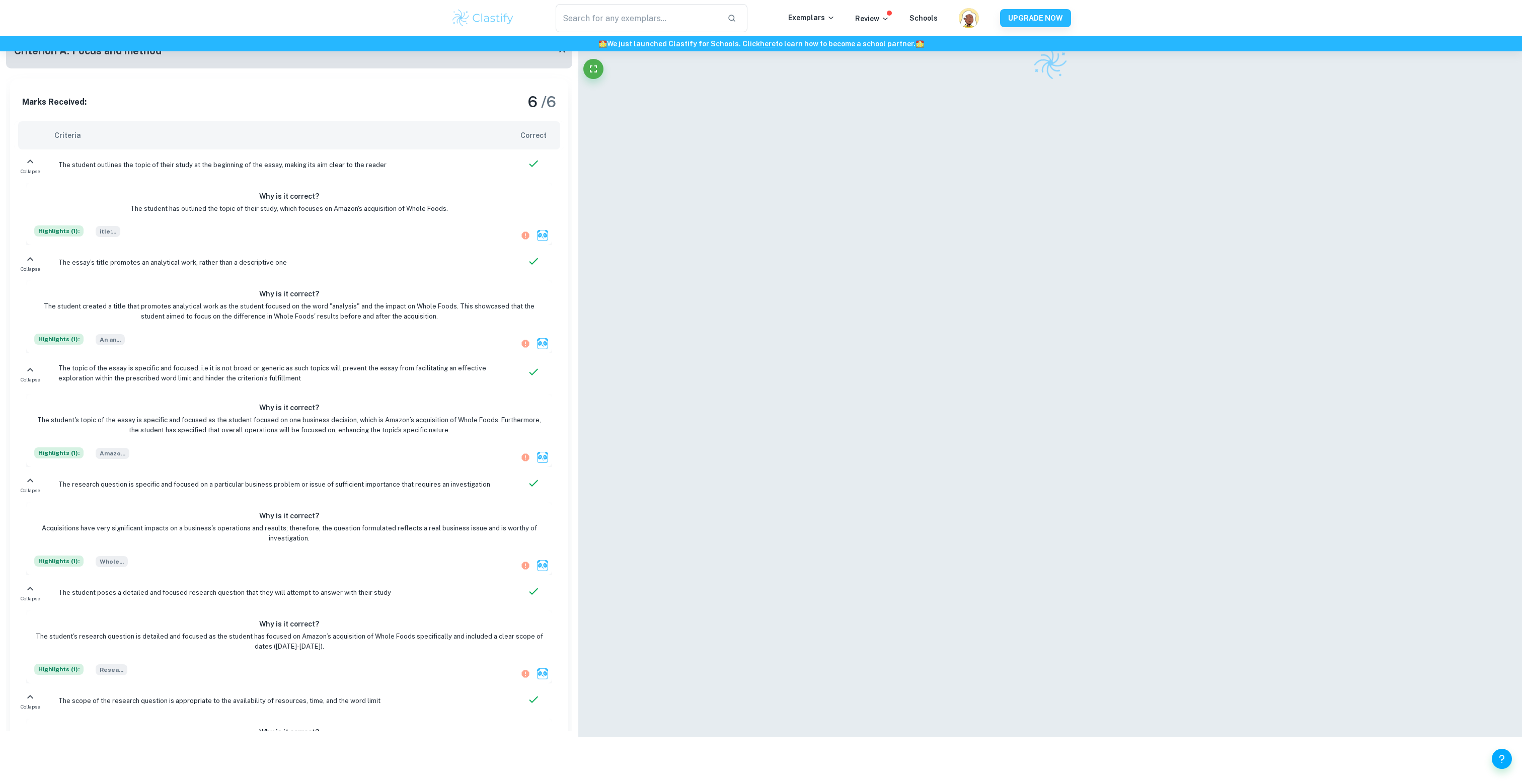 scroll, scrollTop: 51, scrollLeft: 0, axis: vertical 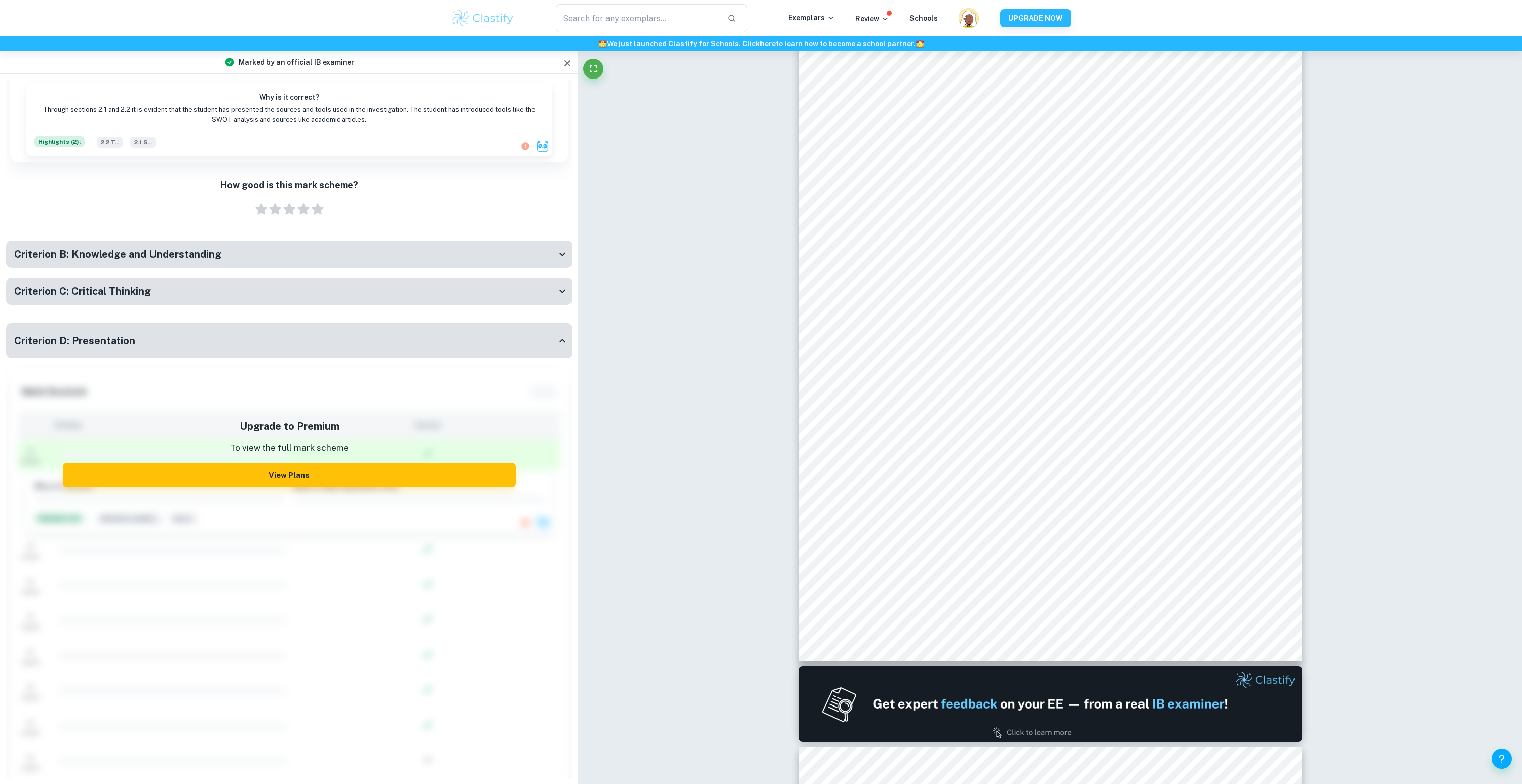 click 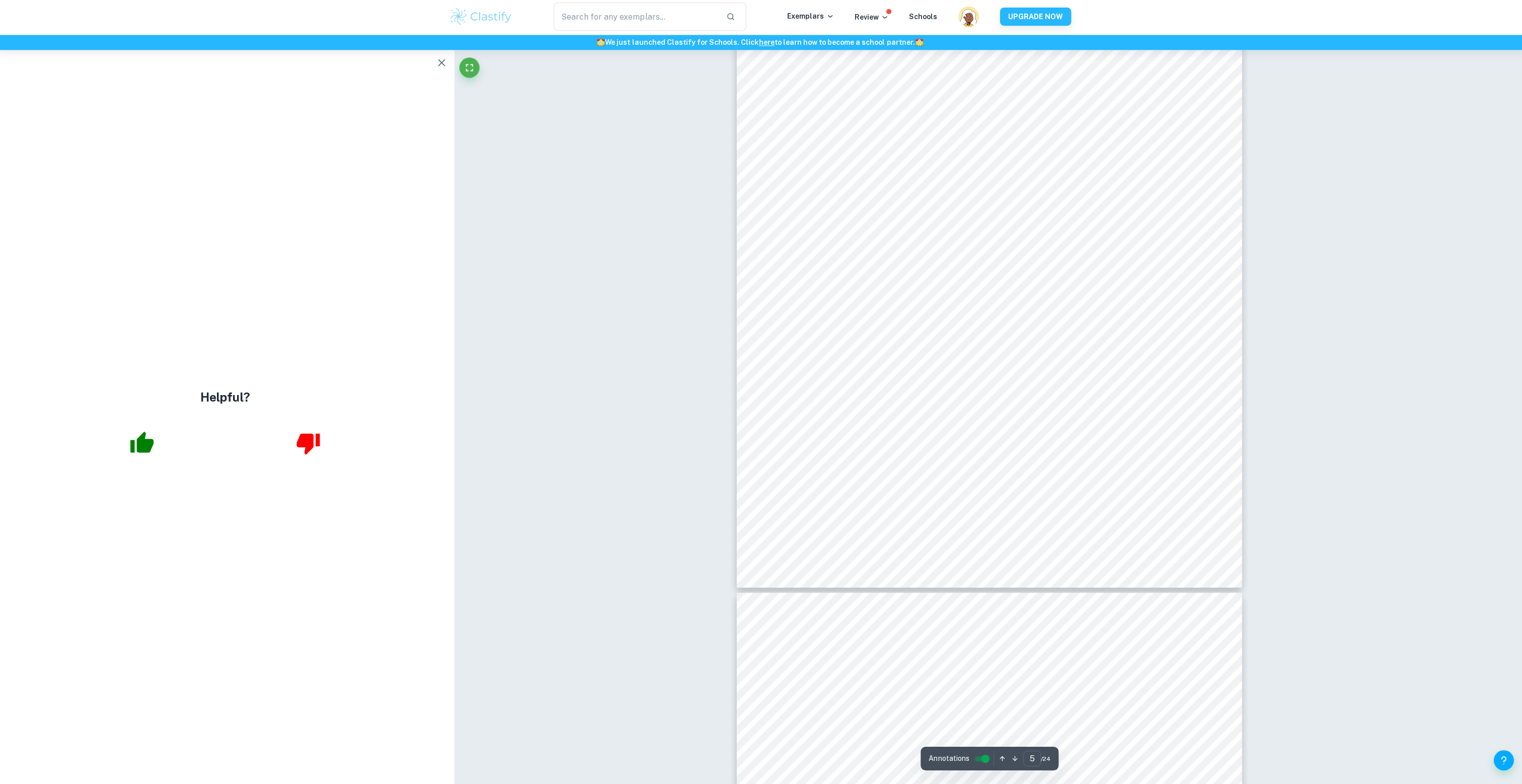 scroll, scrollTop: 2912, scrollLeft: 0, axis: vertical 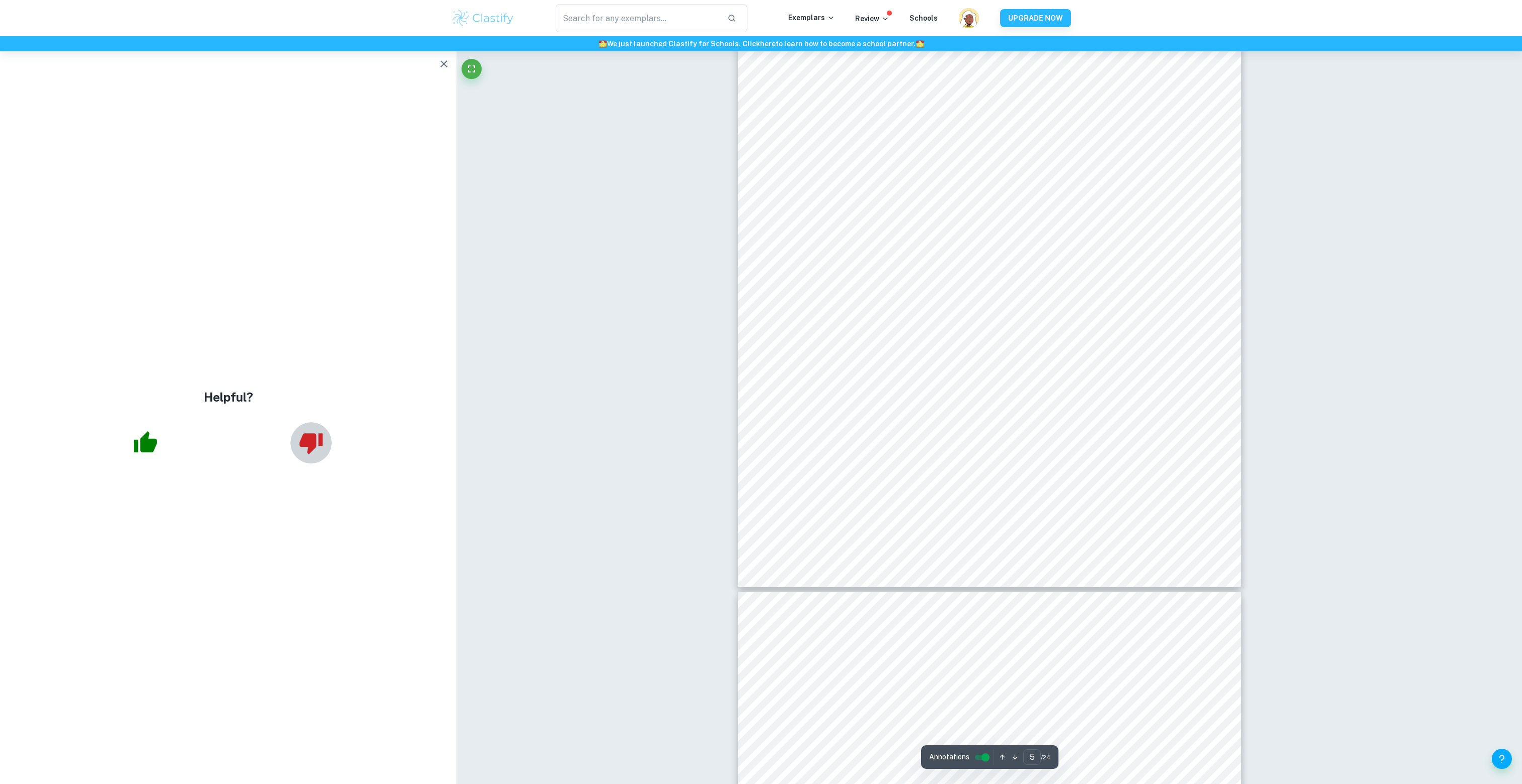 click 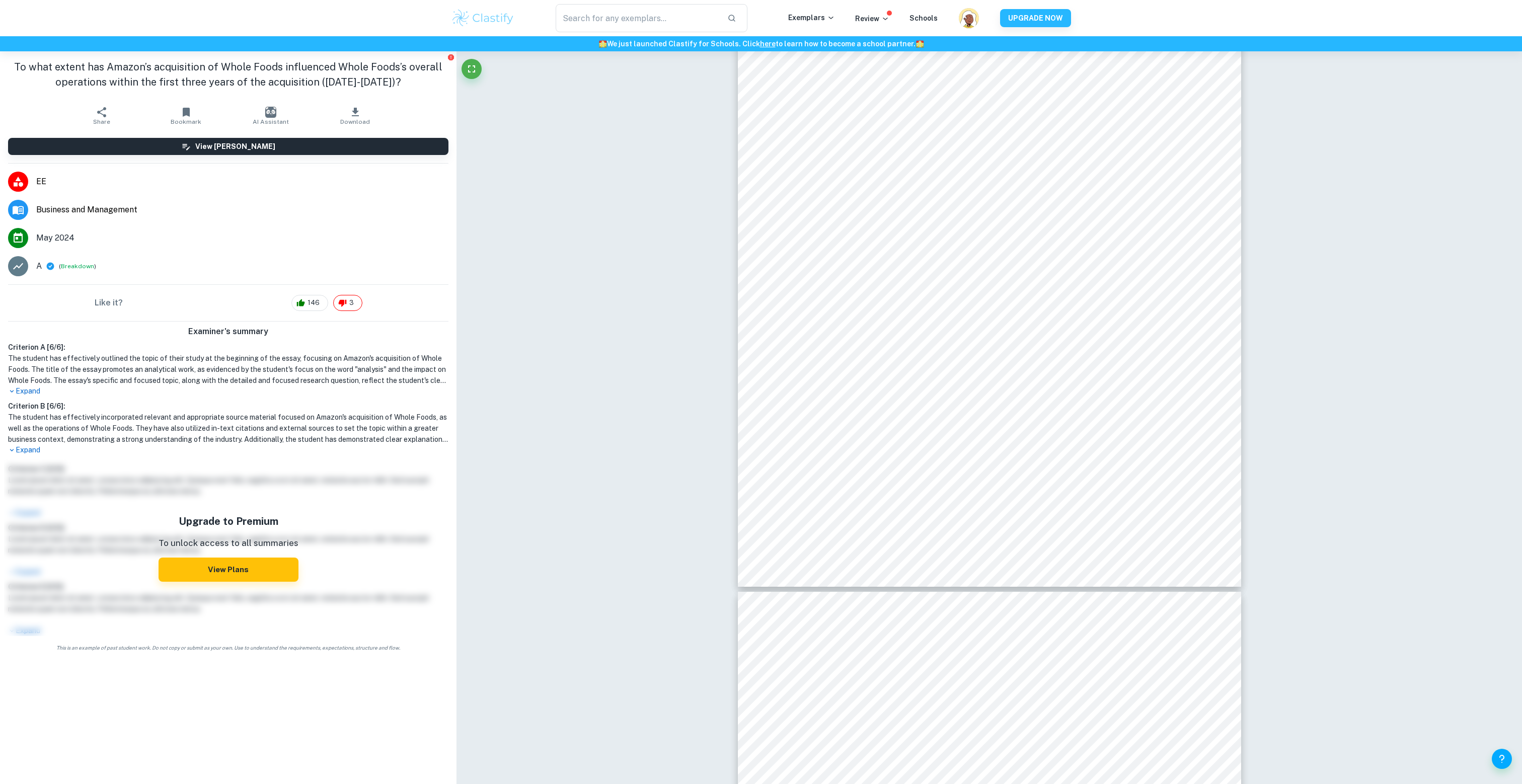 click on "Criterion A   [ 6 / 6 ]:" at bounding box center [228, 347] 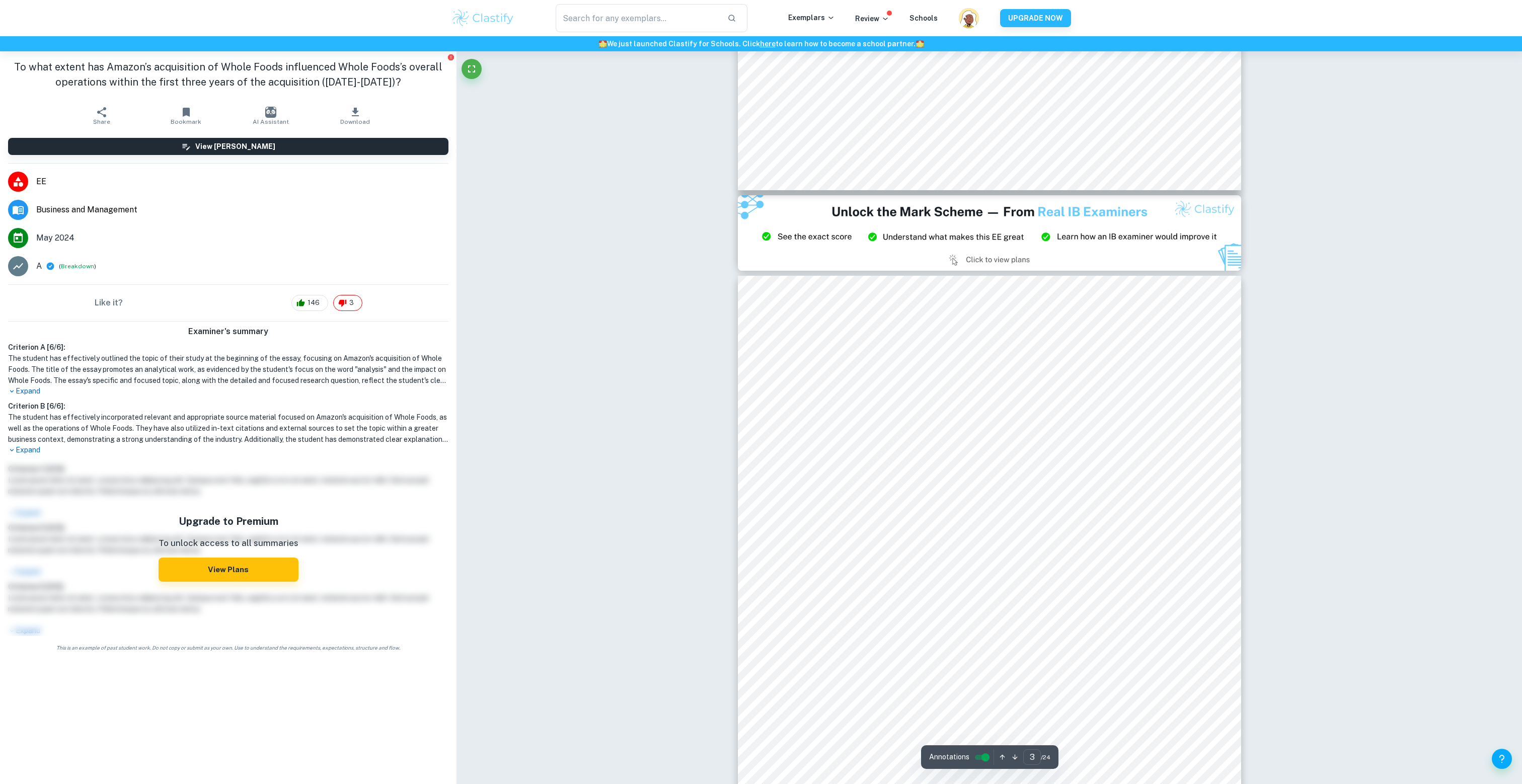 scroll, scrollTop: 1300, scrollLeft: 0, axis: vertical 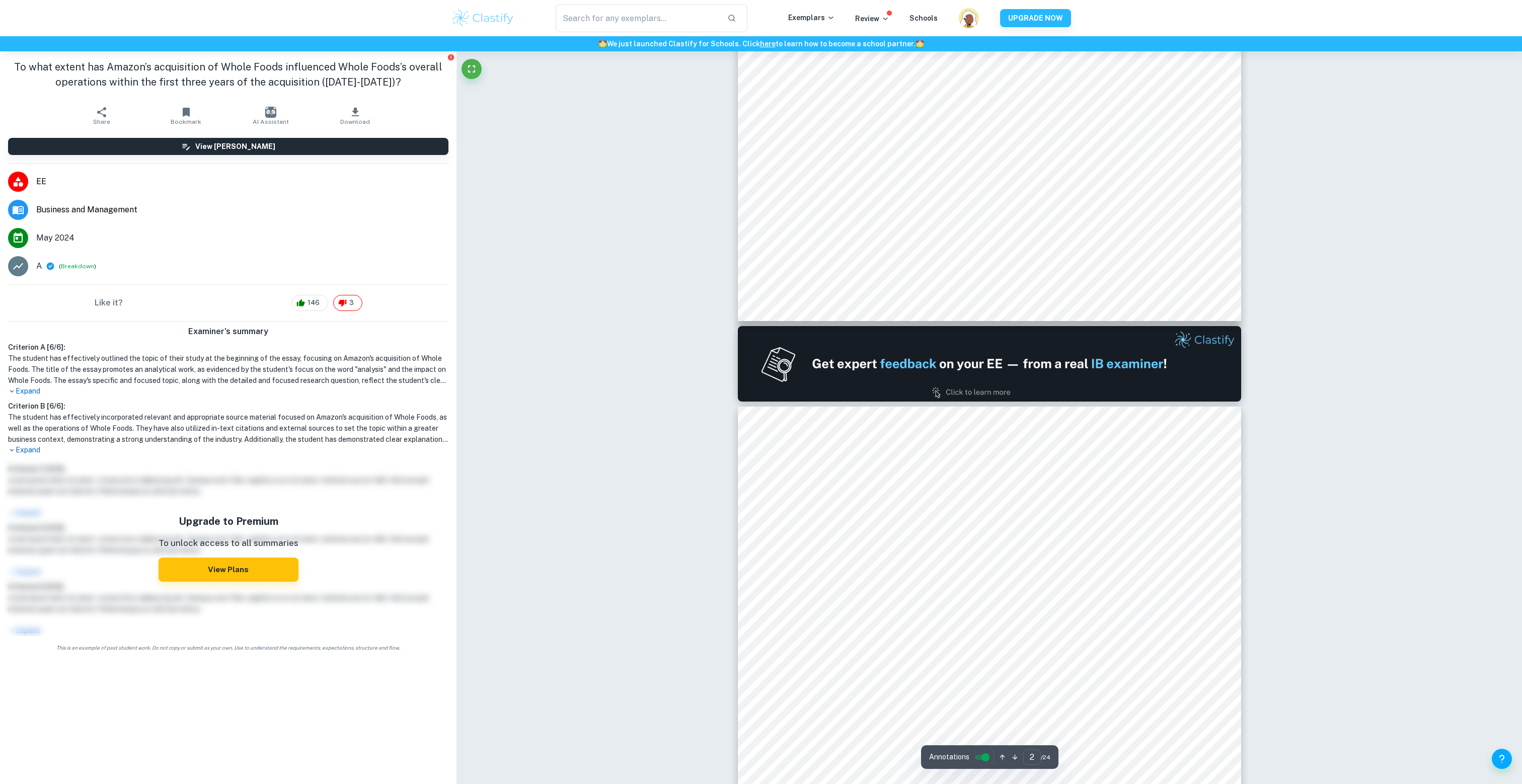 type on "1" 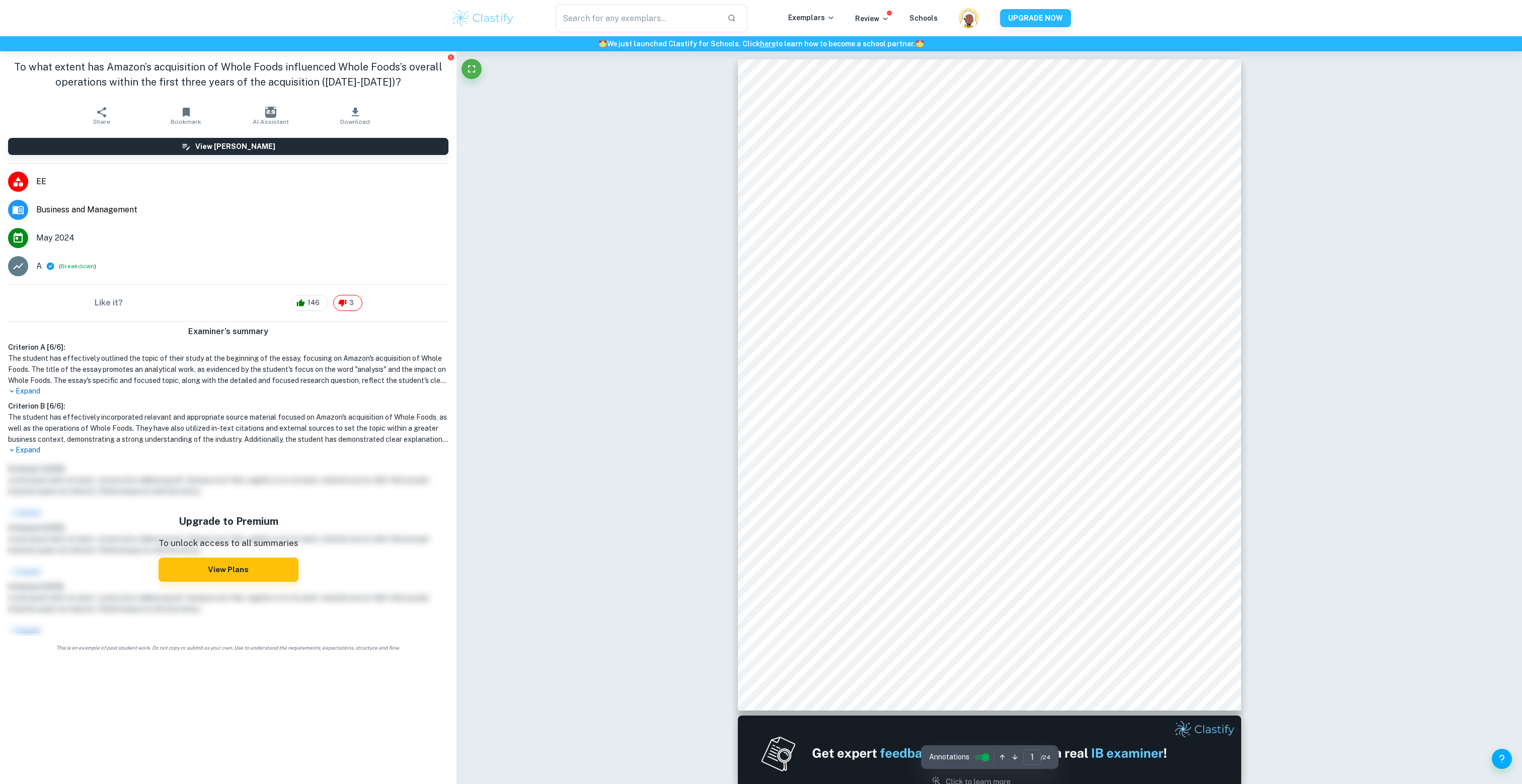 scroll, scrollTop: 0, scrollLeft: 0, axis: both 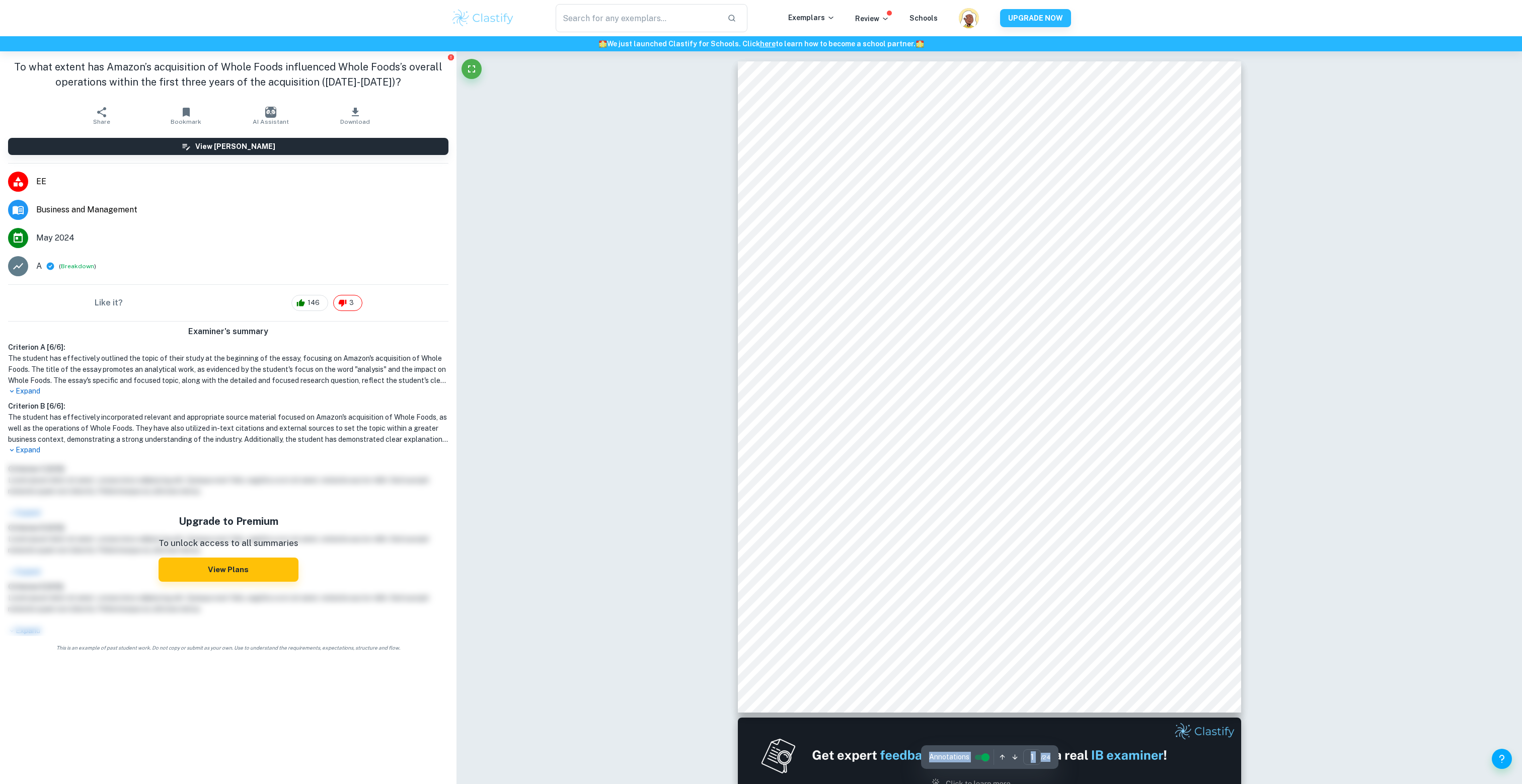 drag, startPoint x: 845, startPoint y: 408, endPoint x: 1247, endPoint y: 423, distance: 402.2798 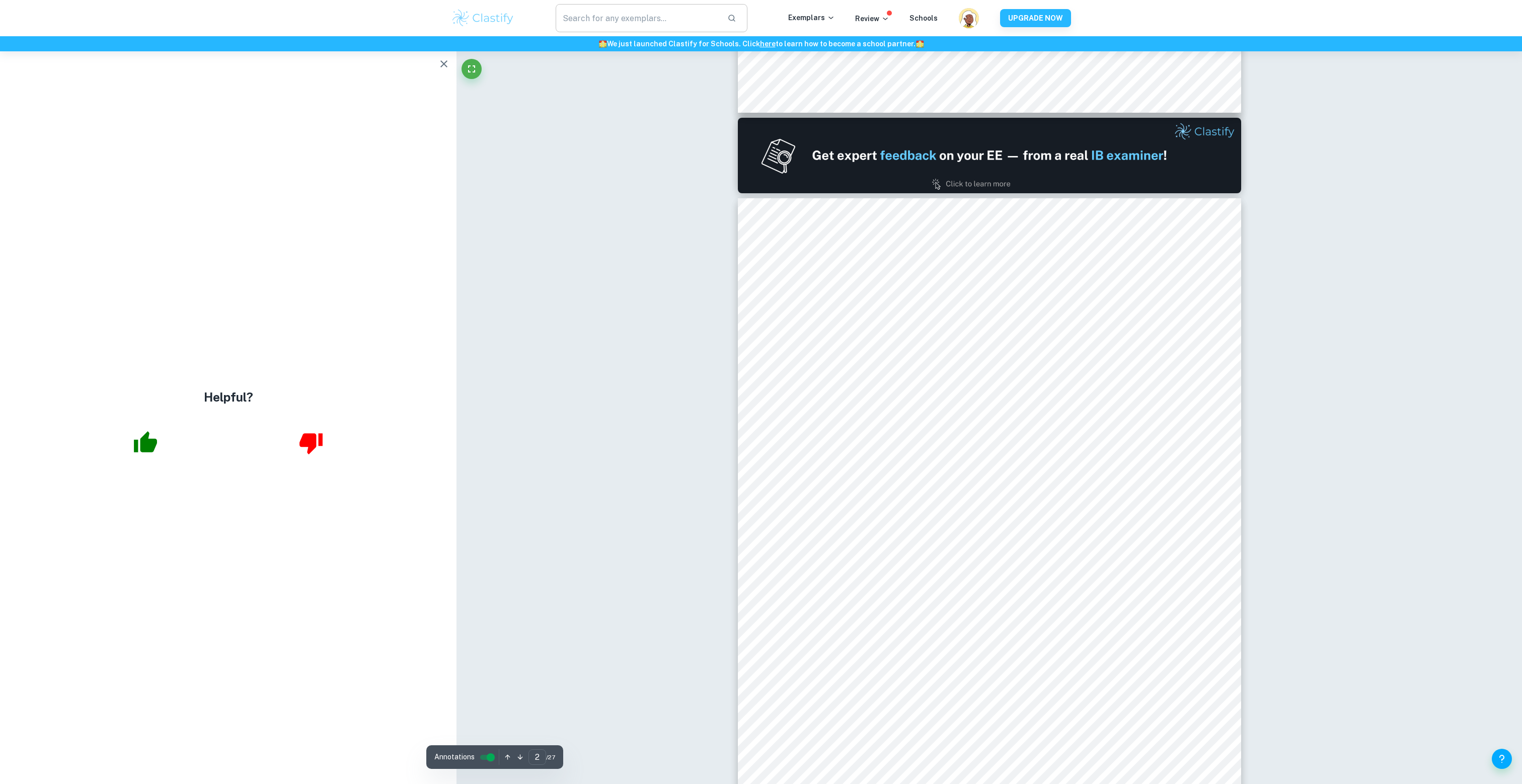 scroll, scrollTop: 656, scrollLeft: 0, axis: vertical 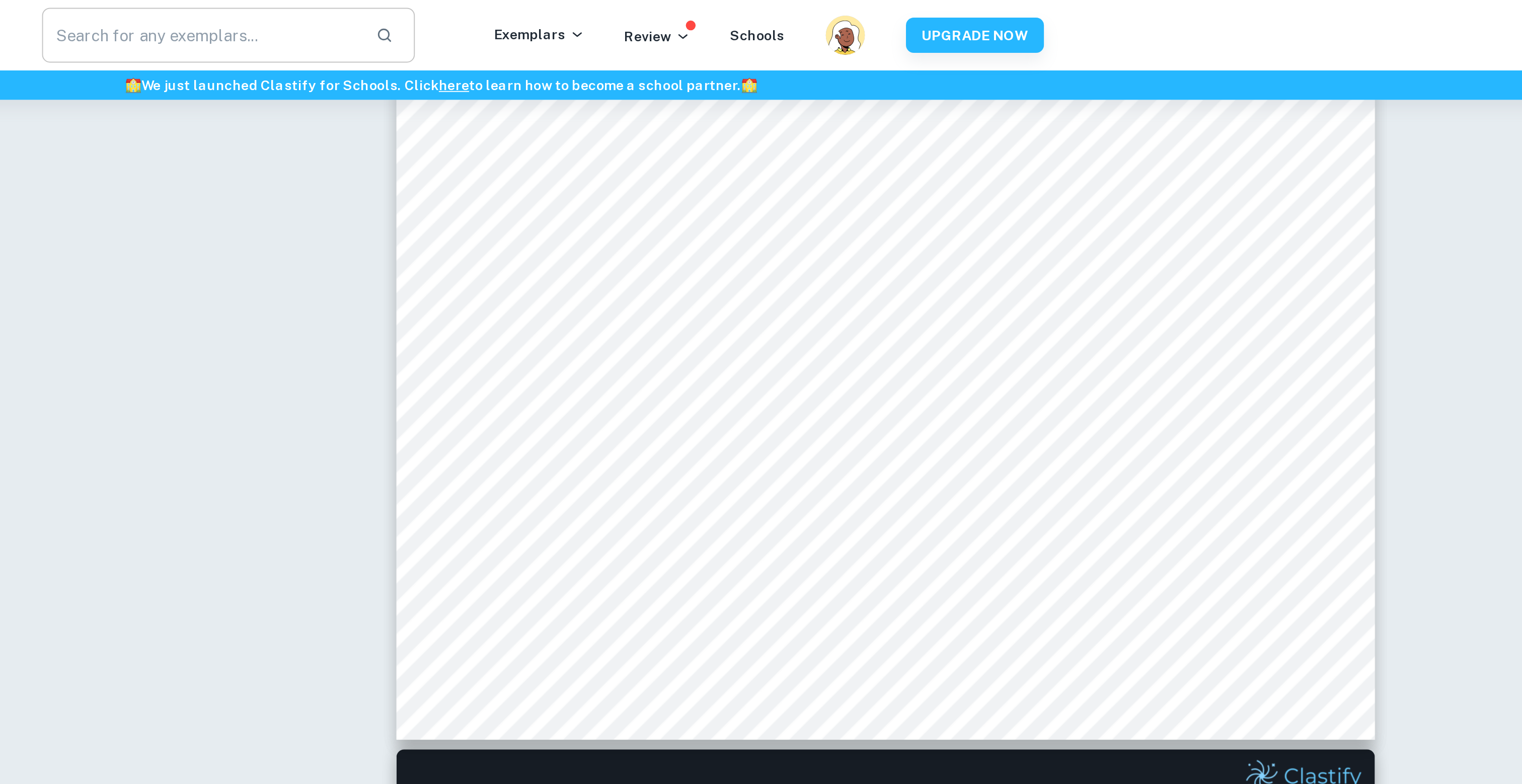type on "1" 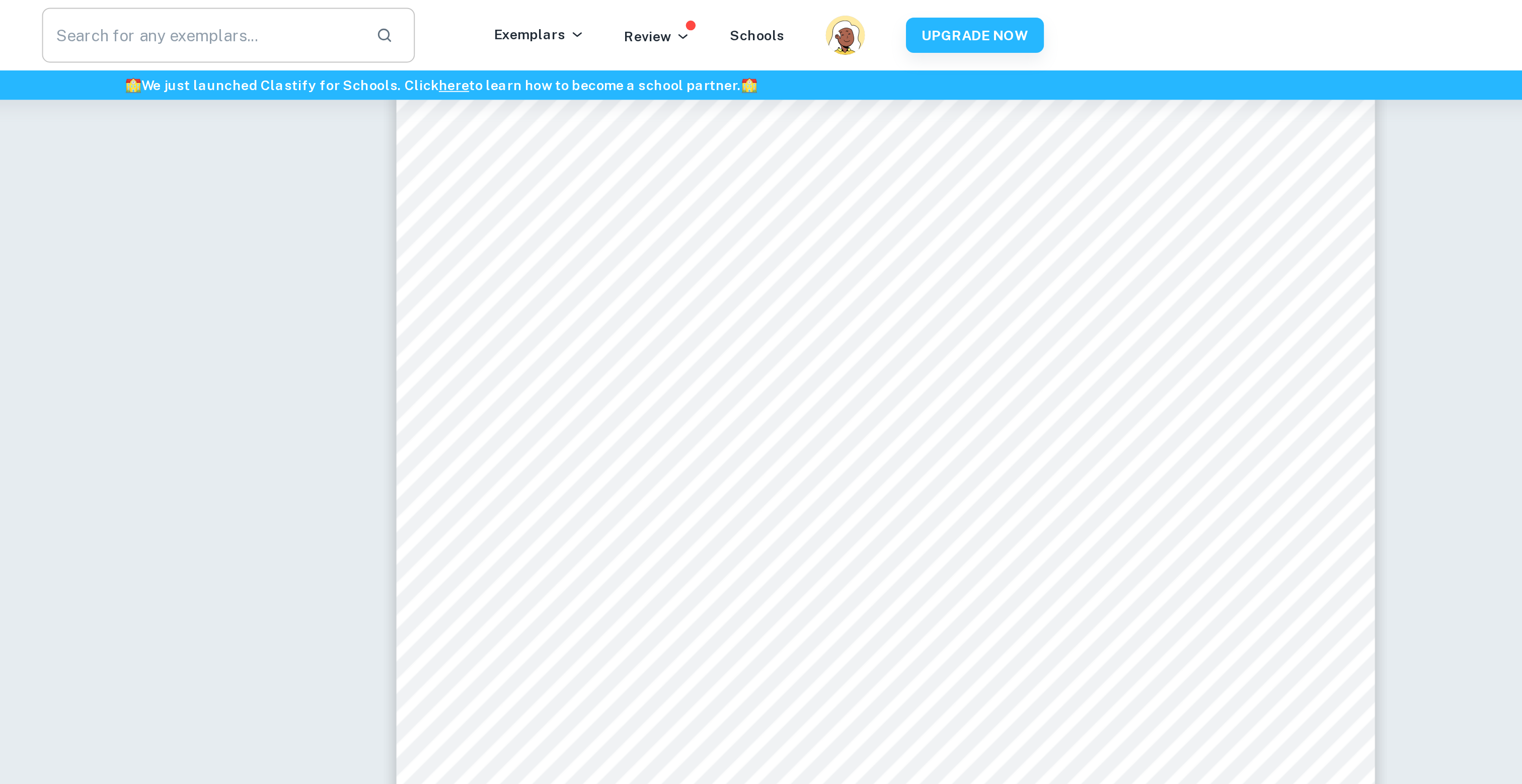 scroll, scrollTop: 9, scrollLeft: 0, axis: vertical 